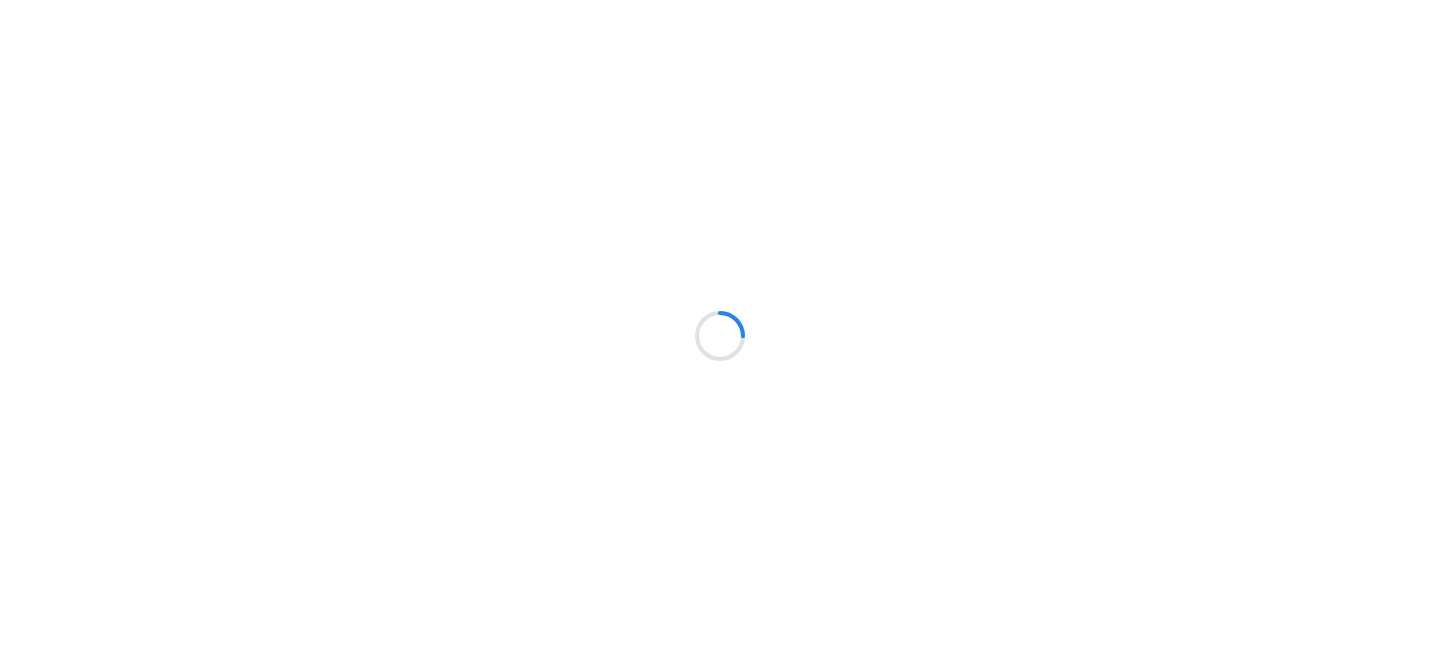 scroll, scrollTop: 0, scrollLeft: 0, axis: both 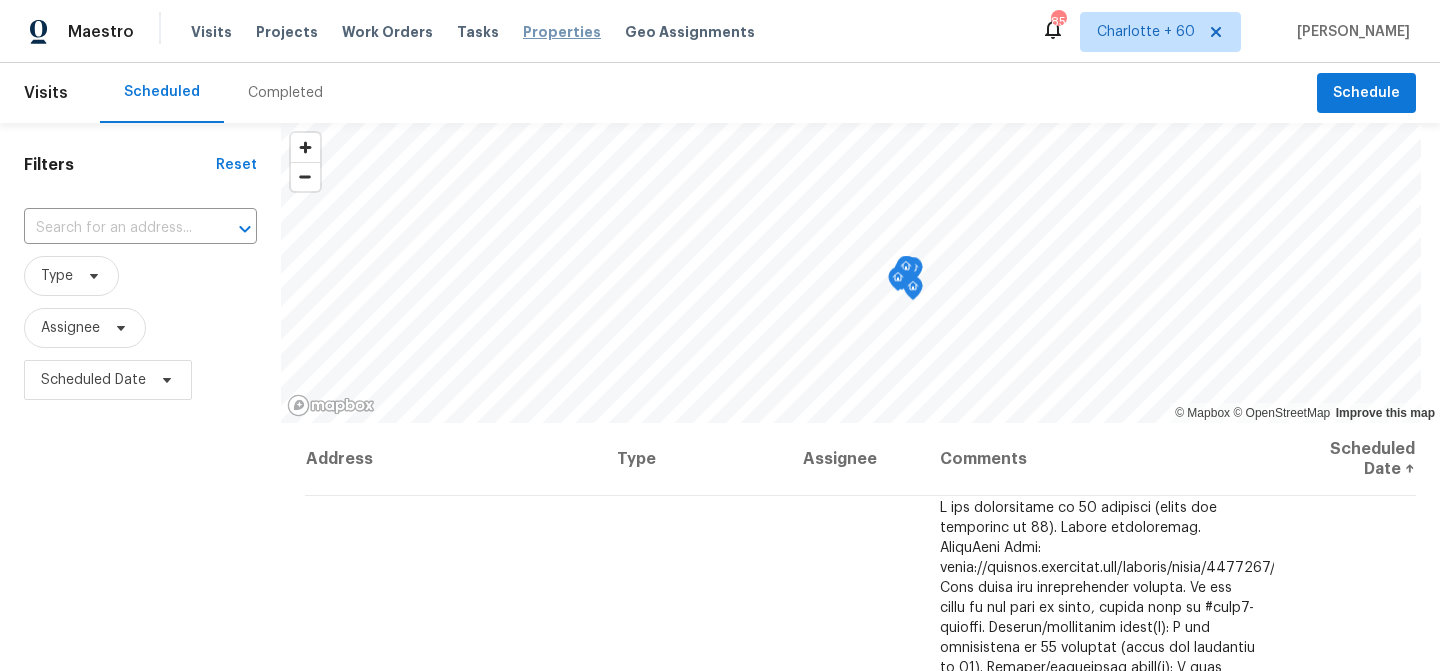 click on "Properties" at bounding box center (562, 32) 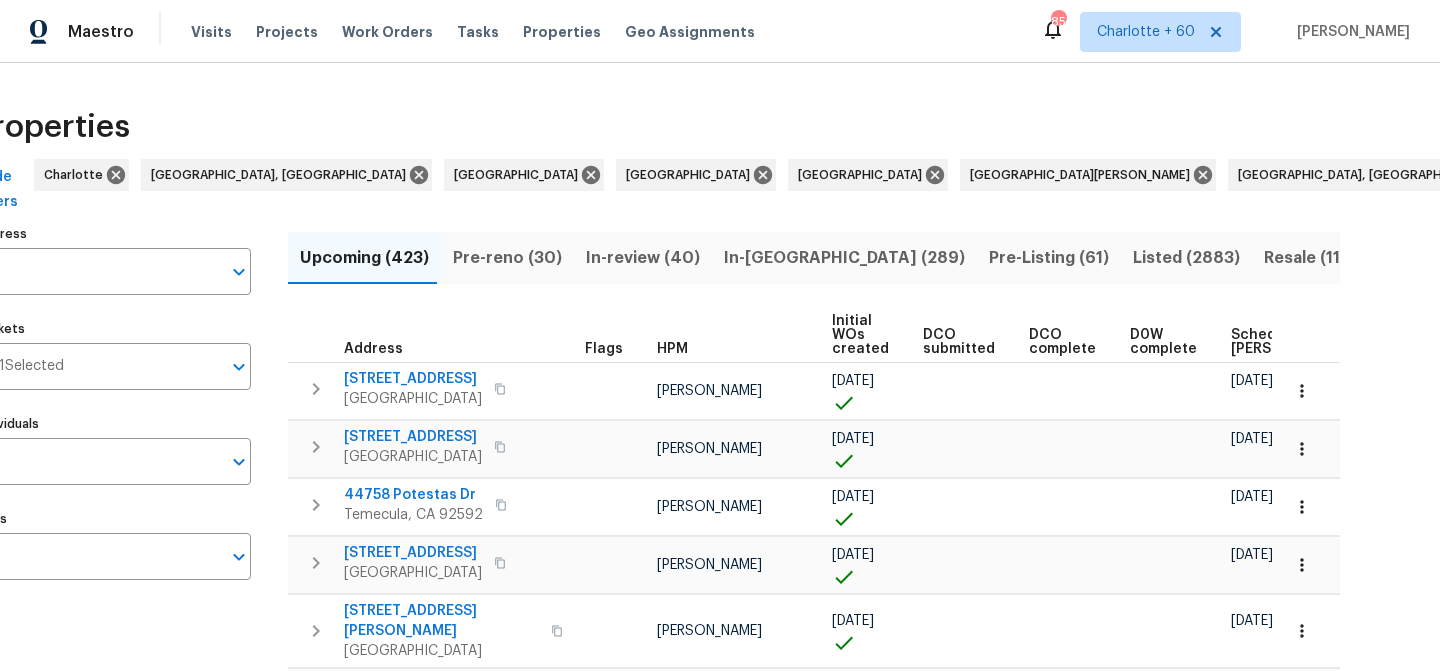 scroll, scrollTop: 0, scrollLeft: 0, axis: both 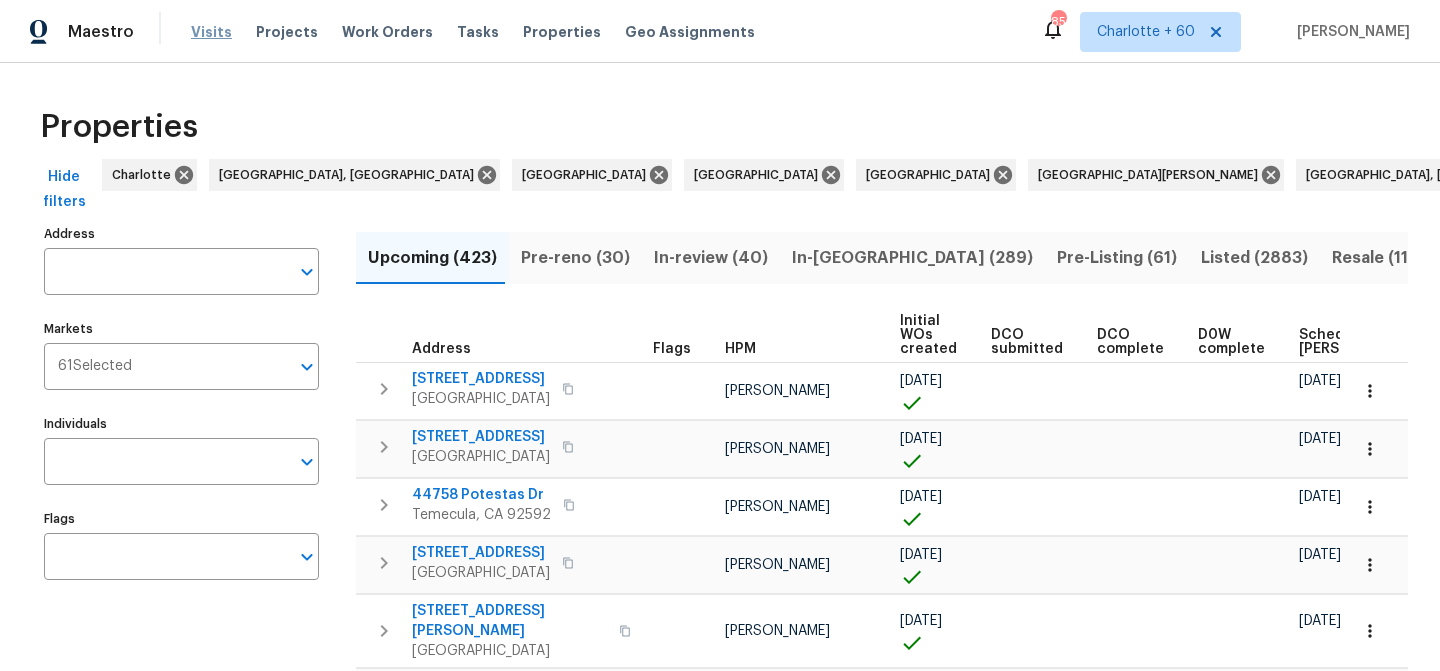 click on "Visits" at bounding box center [211, 32] 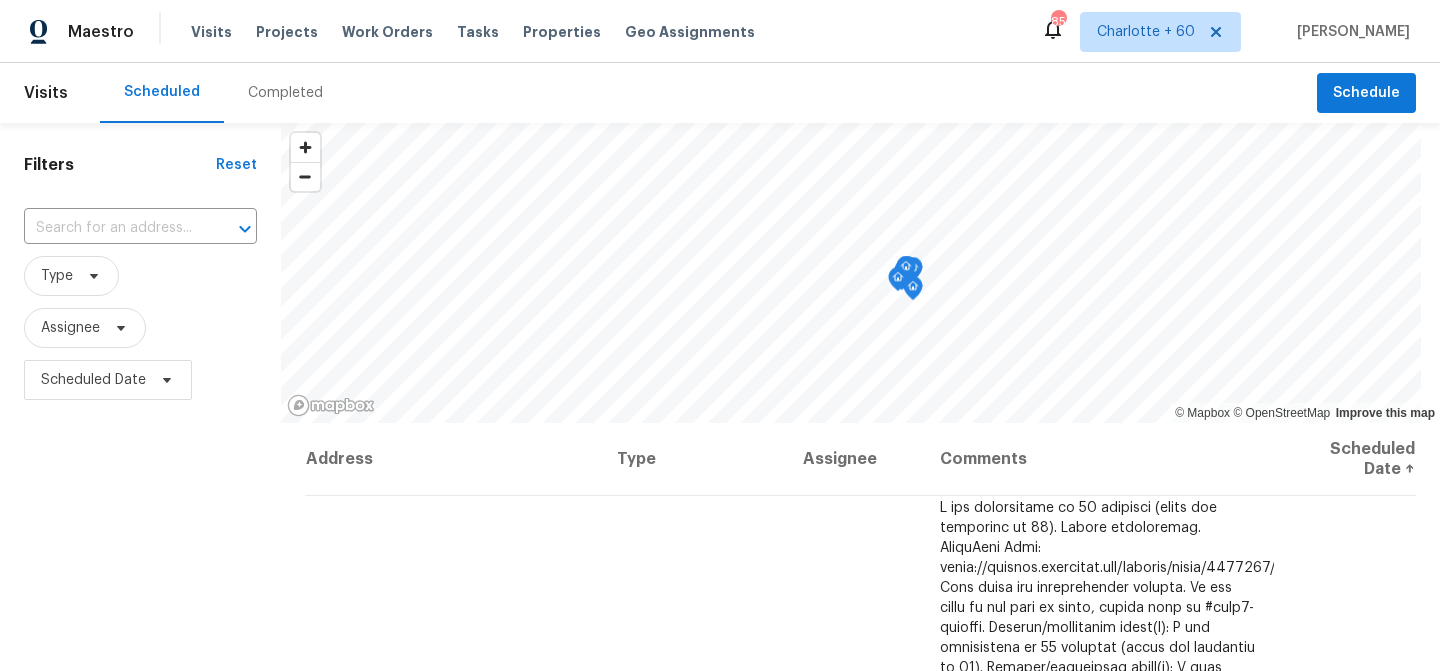 click on "Completed" at bounding box center (285, 93) 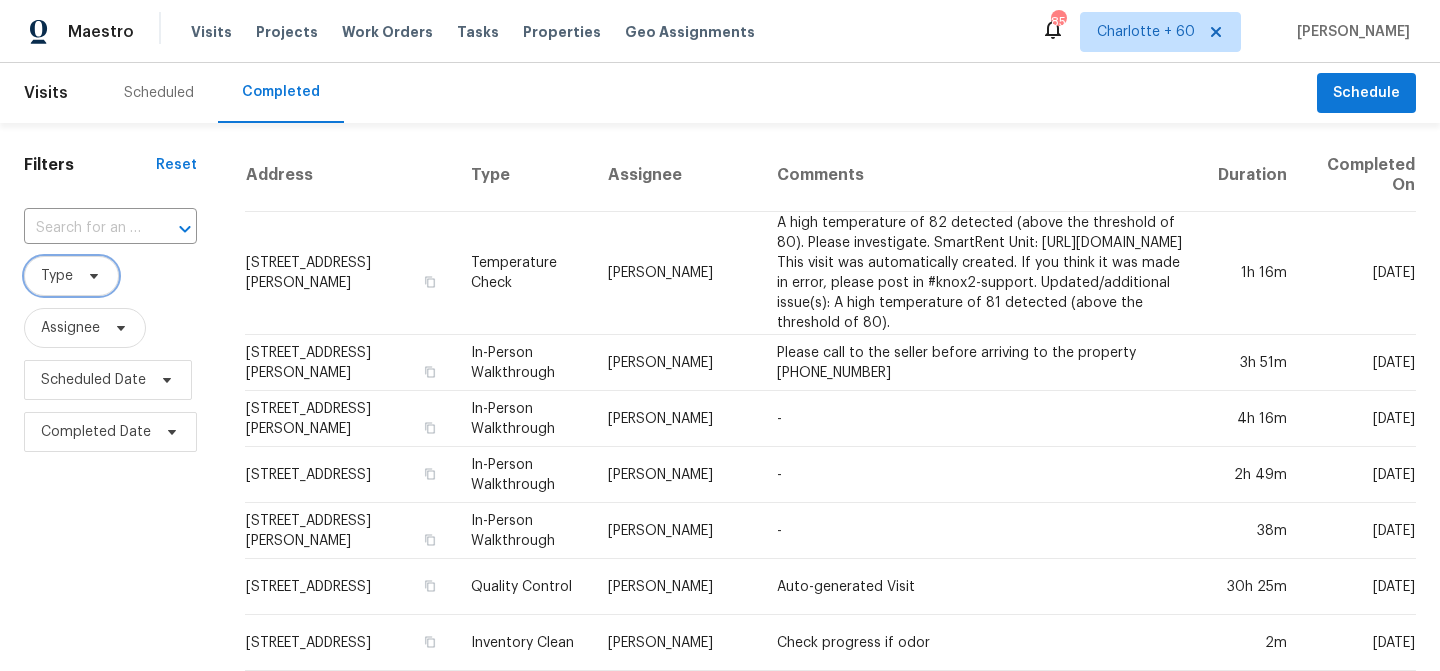 click 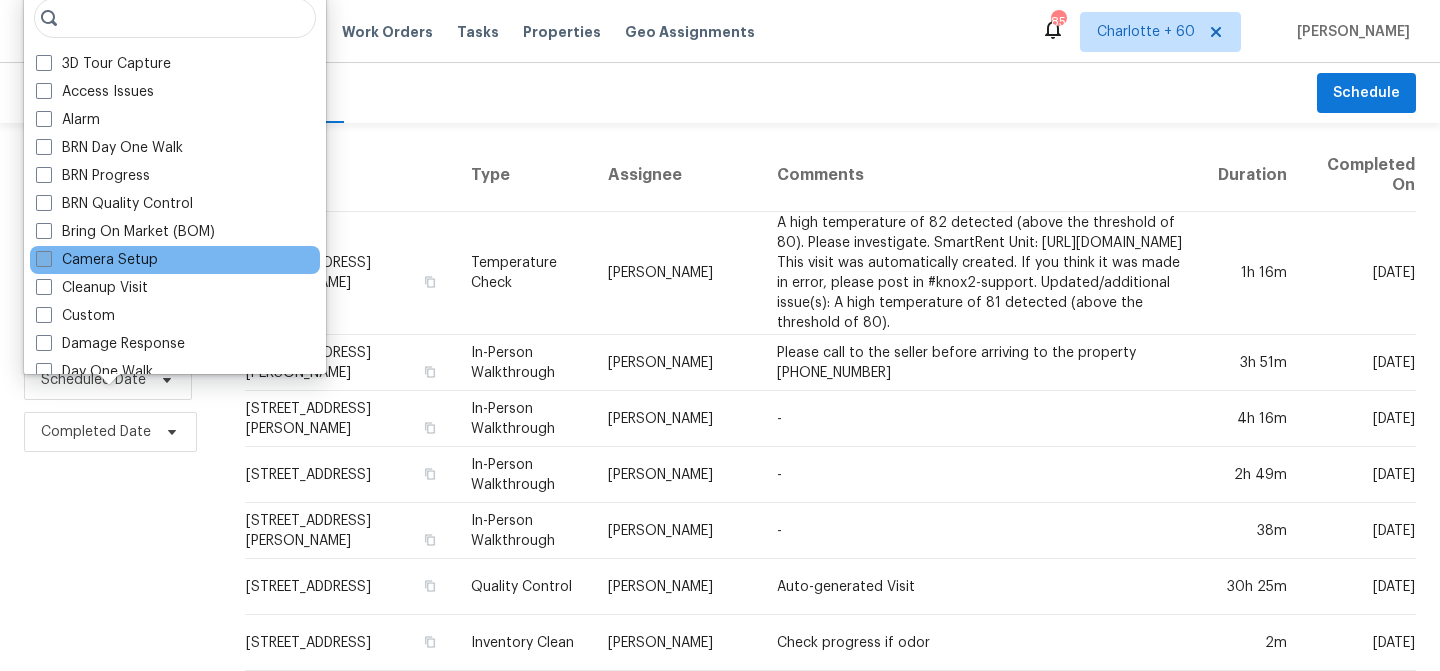 click on "Camera Setup" at bounding box center (97, 260) 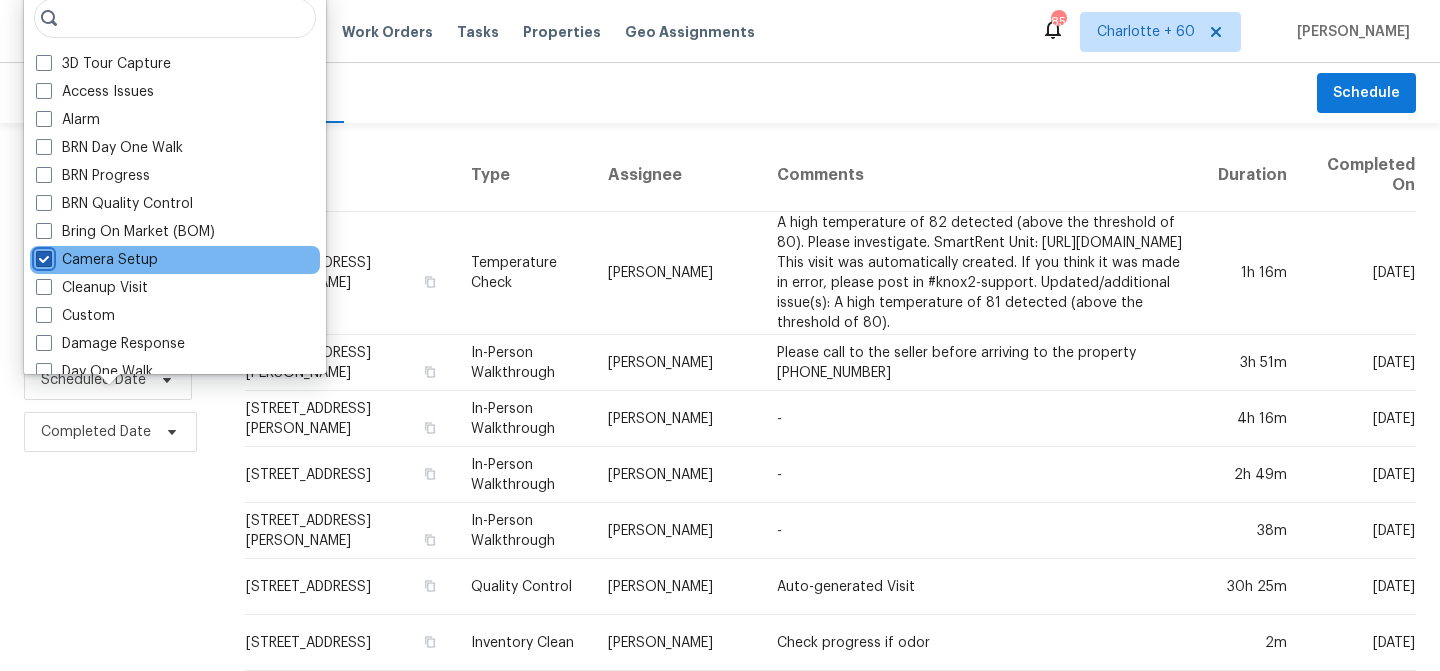 checkbox on "true" 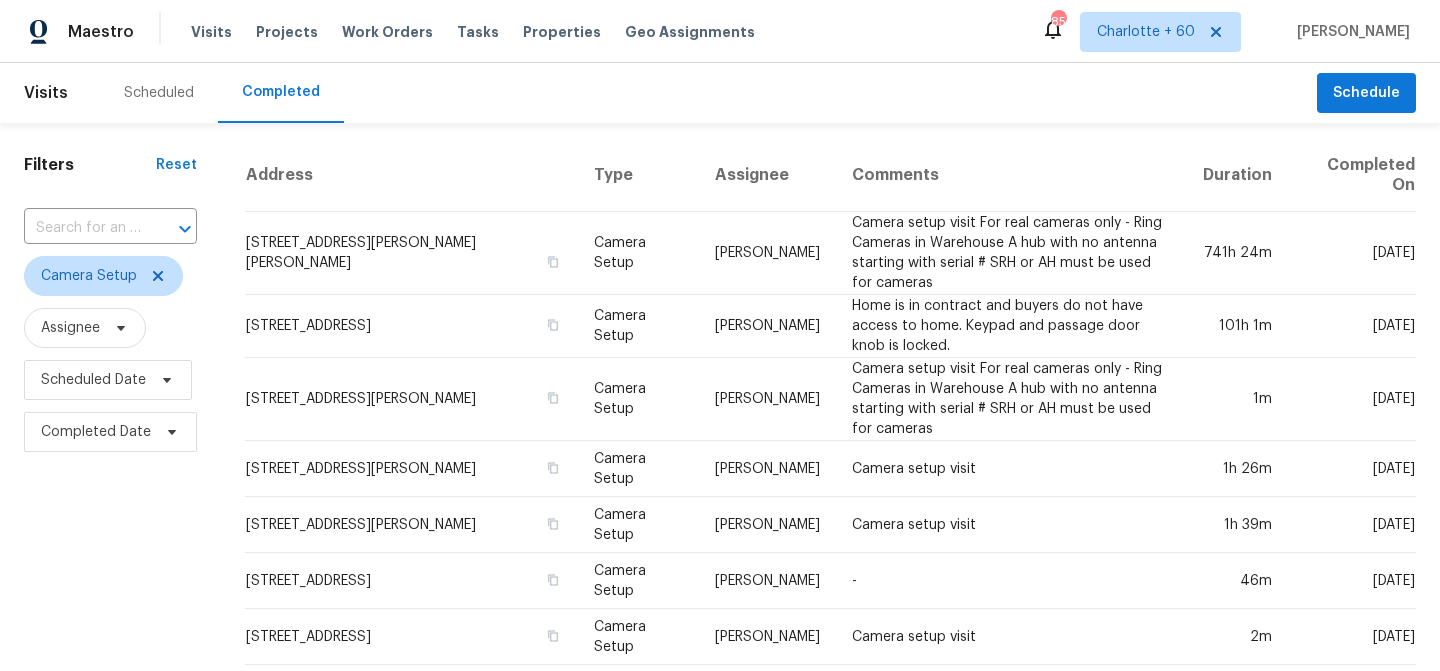click on "Filters Reset ​ Camera Setup Assignee Scheduled Date Completed Date" at bounding box center [110, 784] 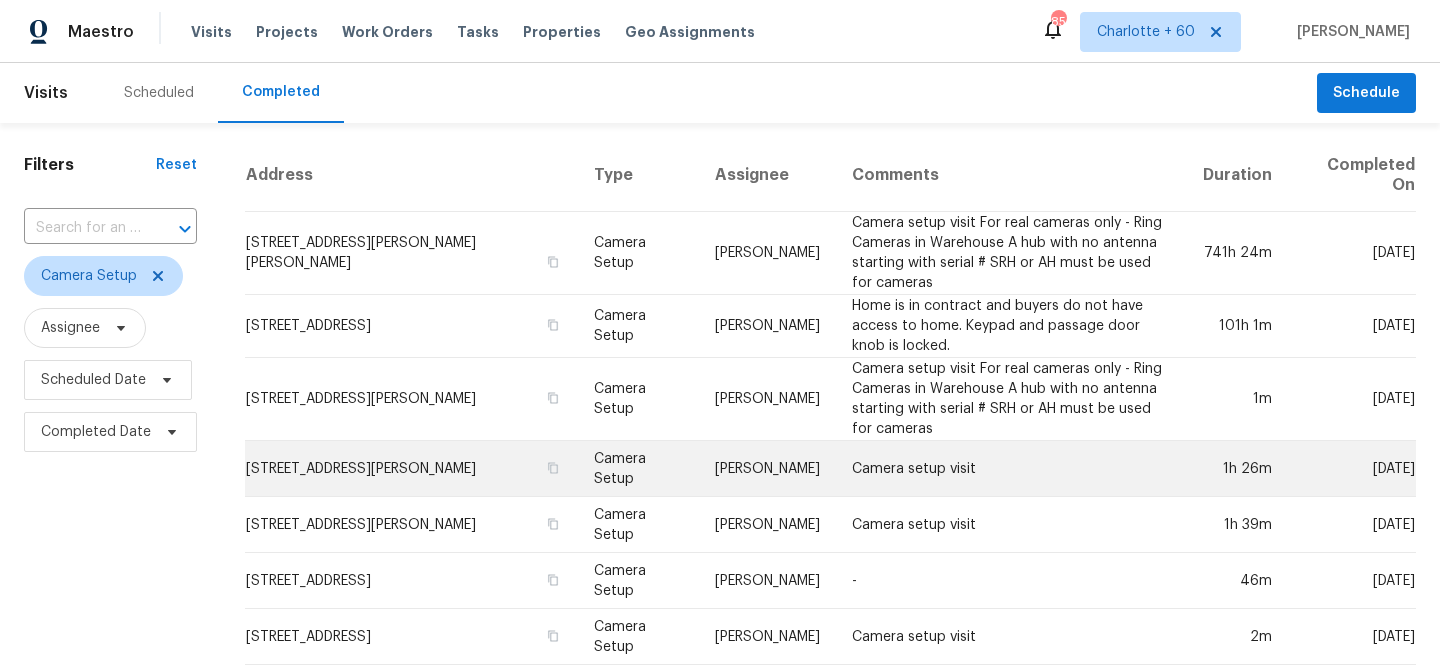 scroll, scrollTop: 775, scrollLeft: 0, axis: vertical 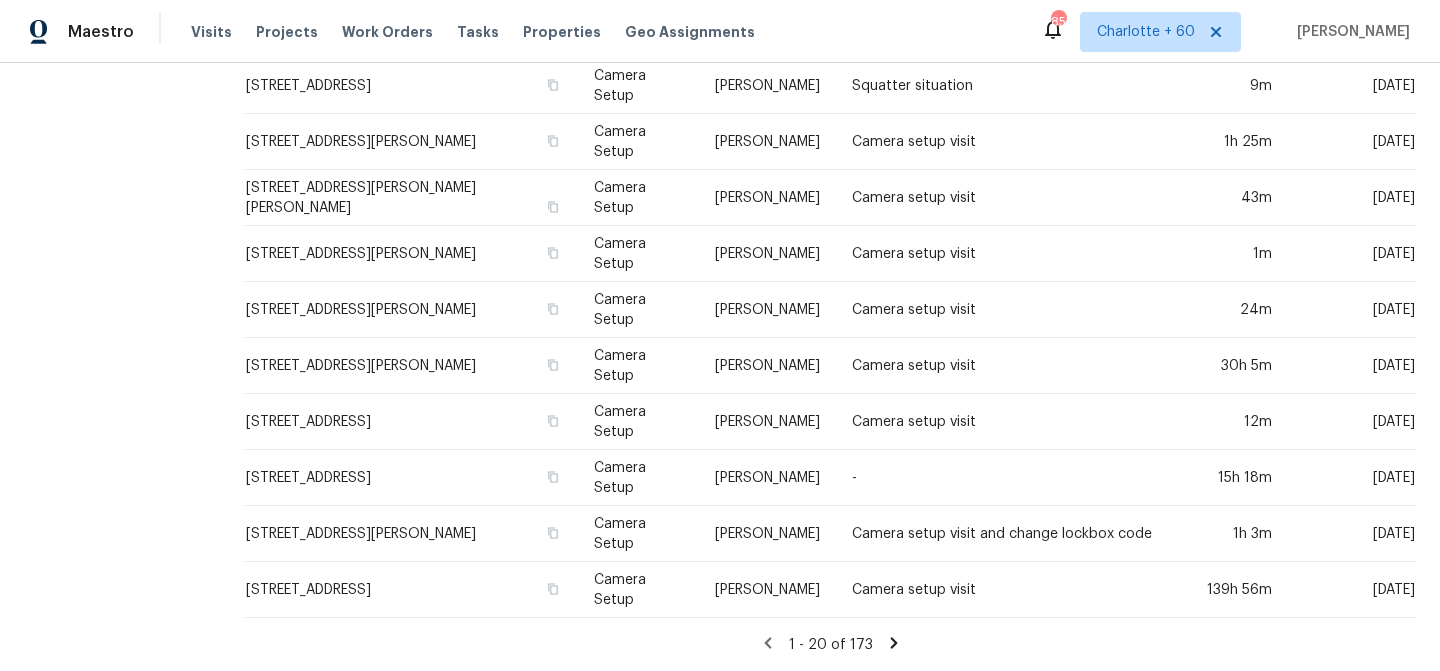 click 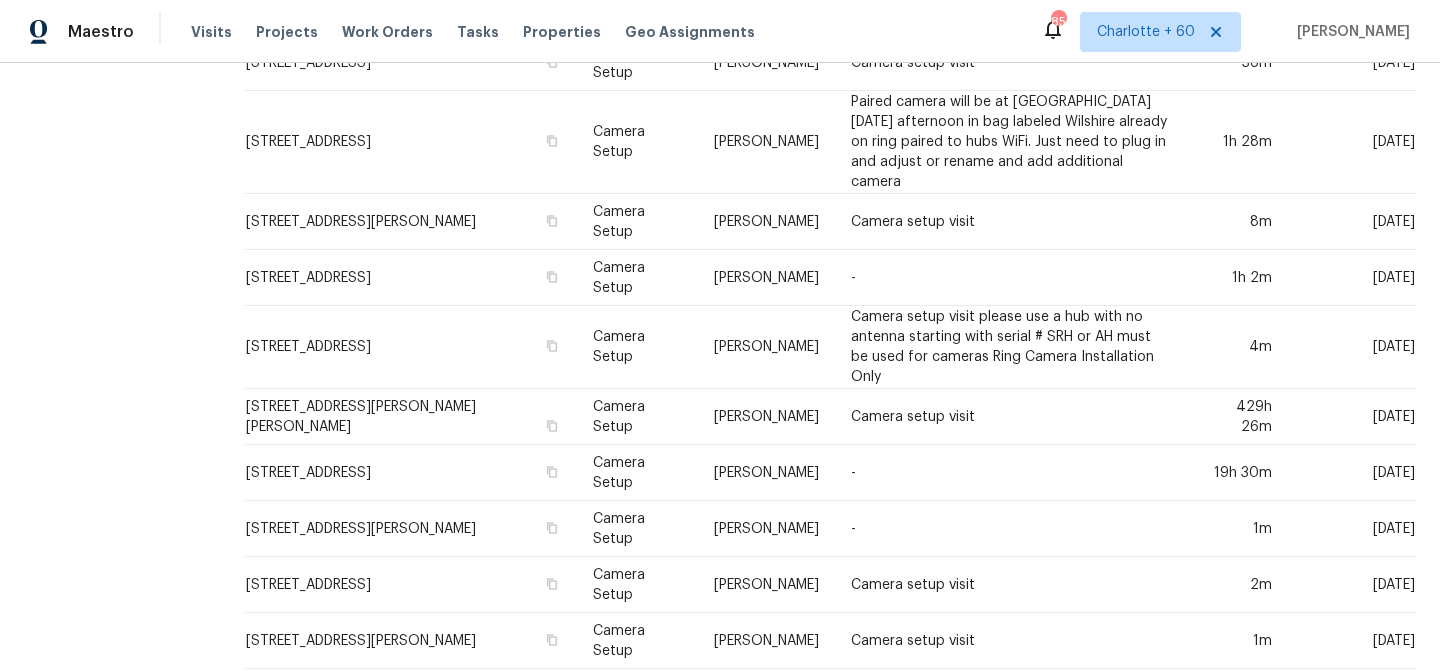 scroll, scrollTop: 789, scrollLeft: 0, axis: vertical 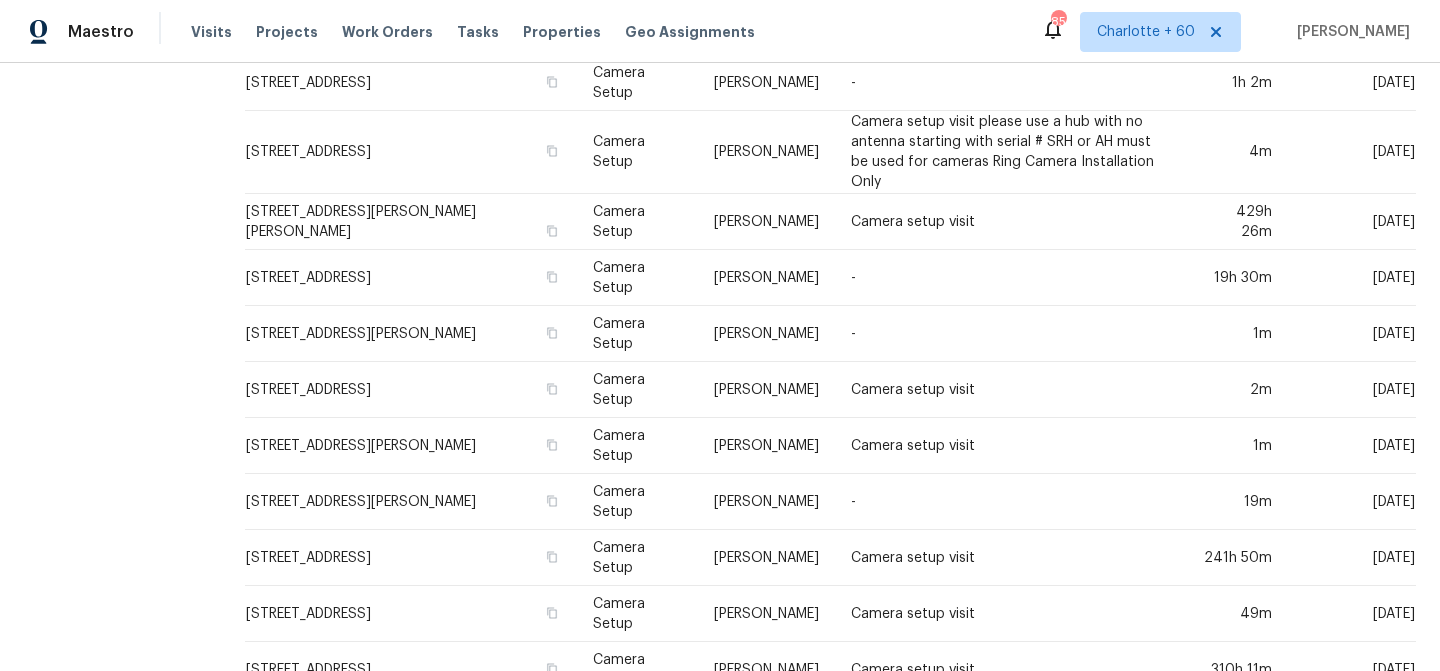 click 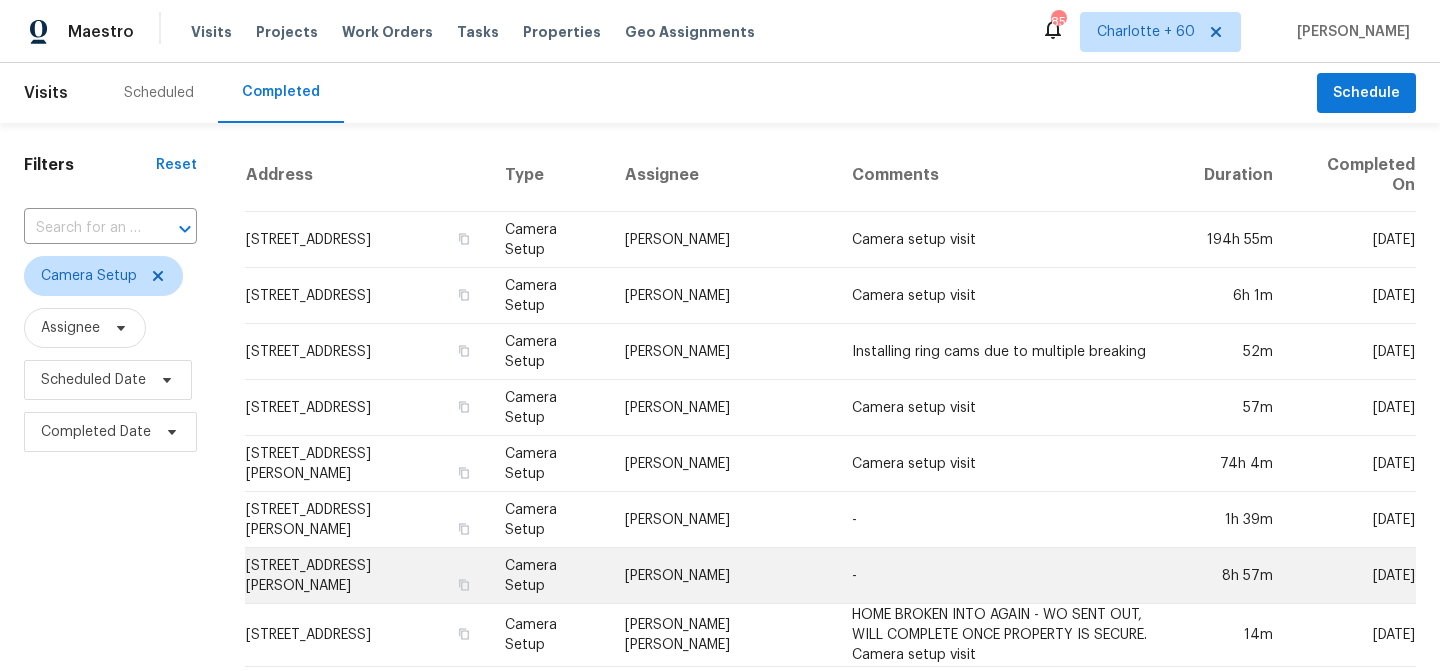scroll, scrollTop: 728, scrollLeft: 0, axis: vertical 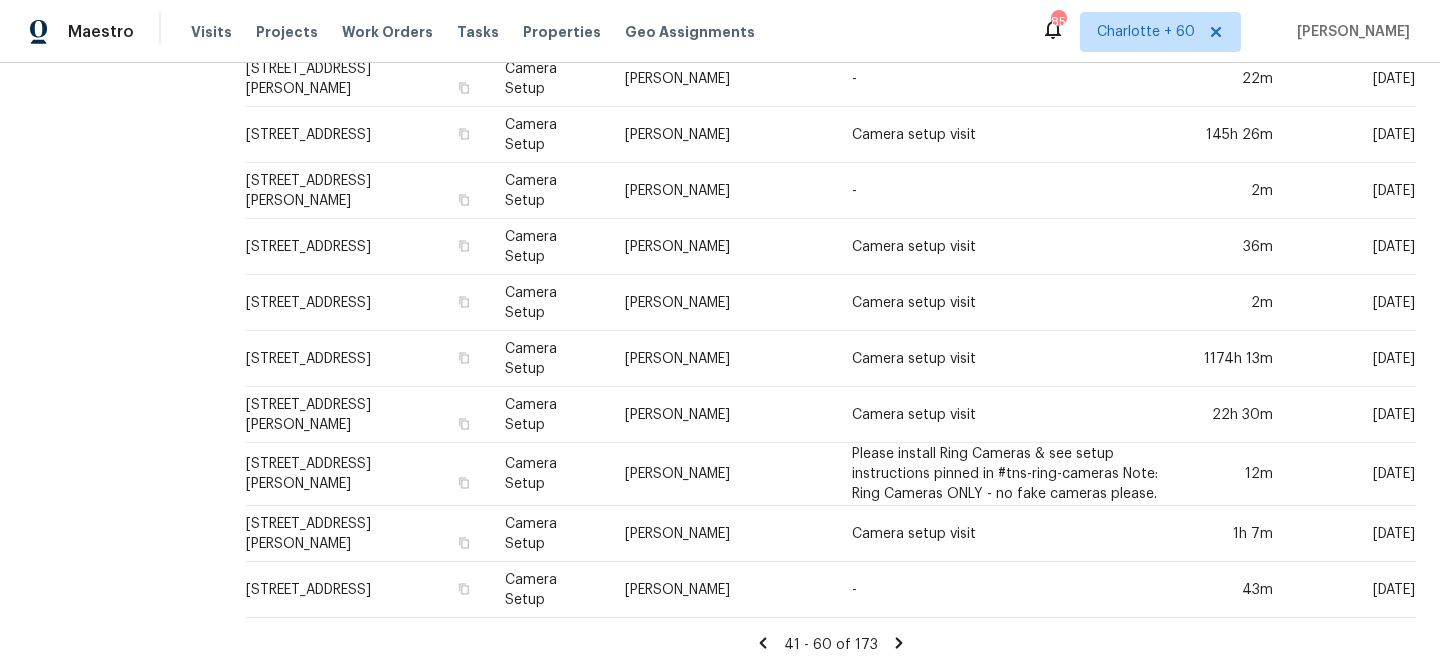 click 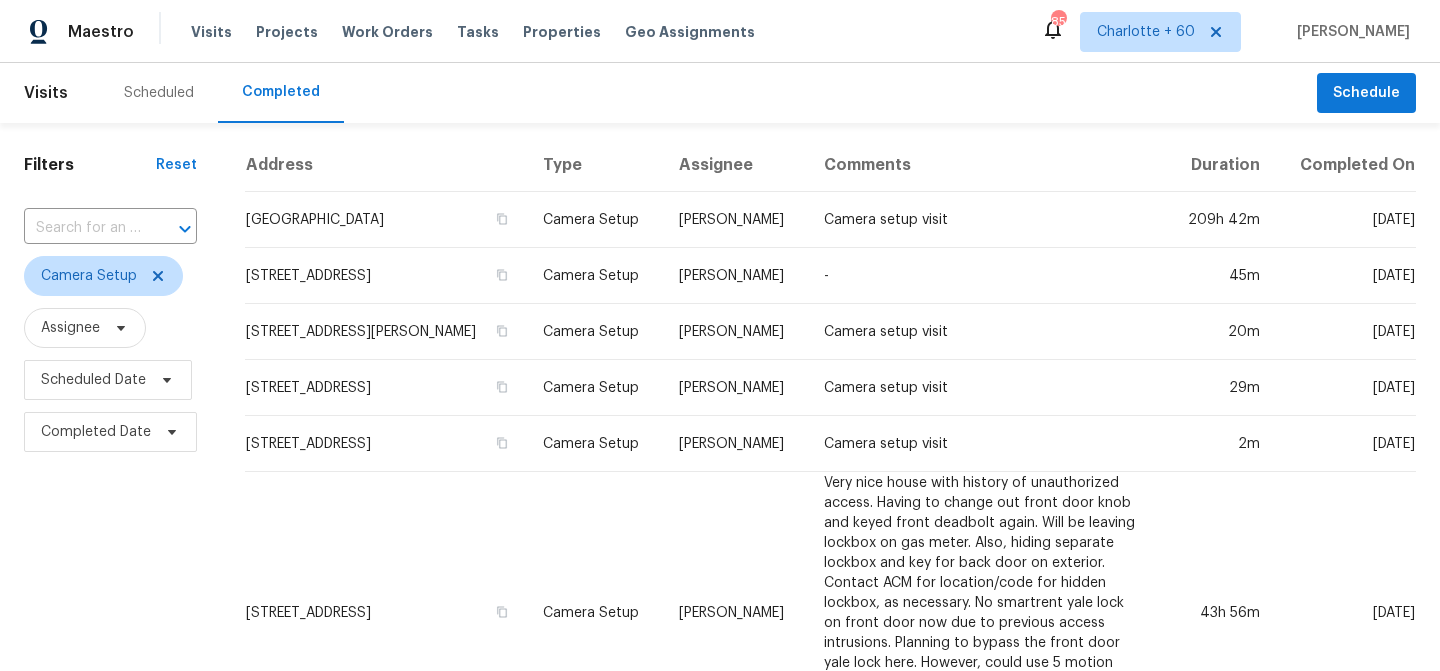 scroll, scrollTop: 975, scrollLeft: 0, axis: vertical 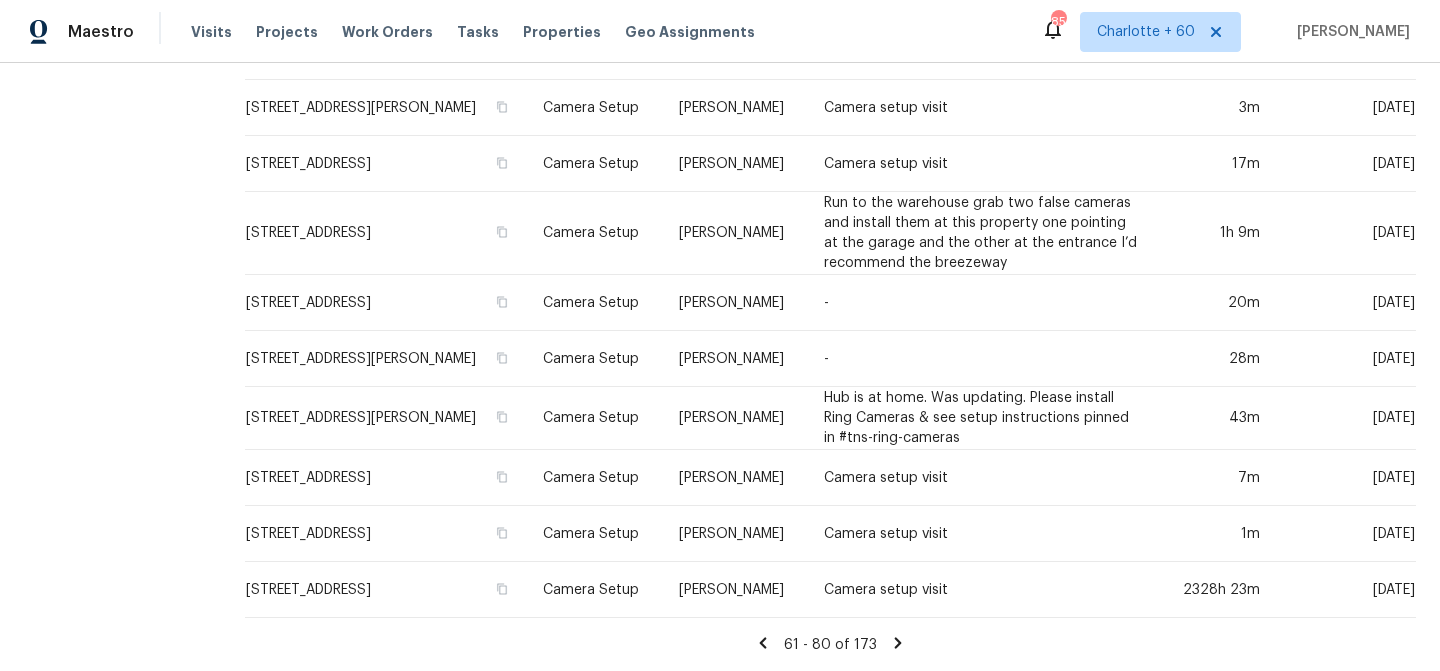click 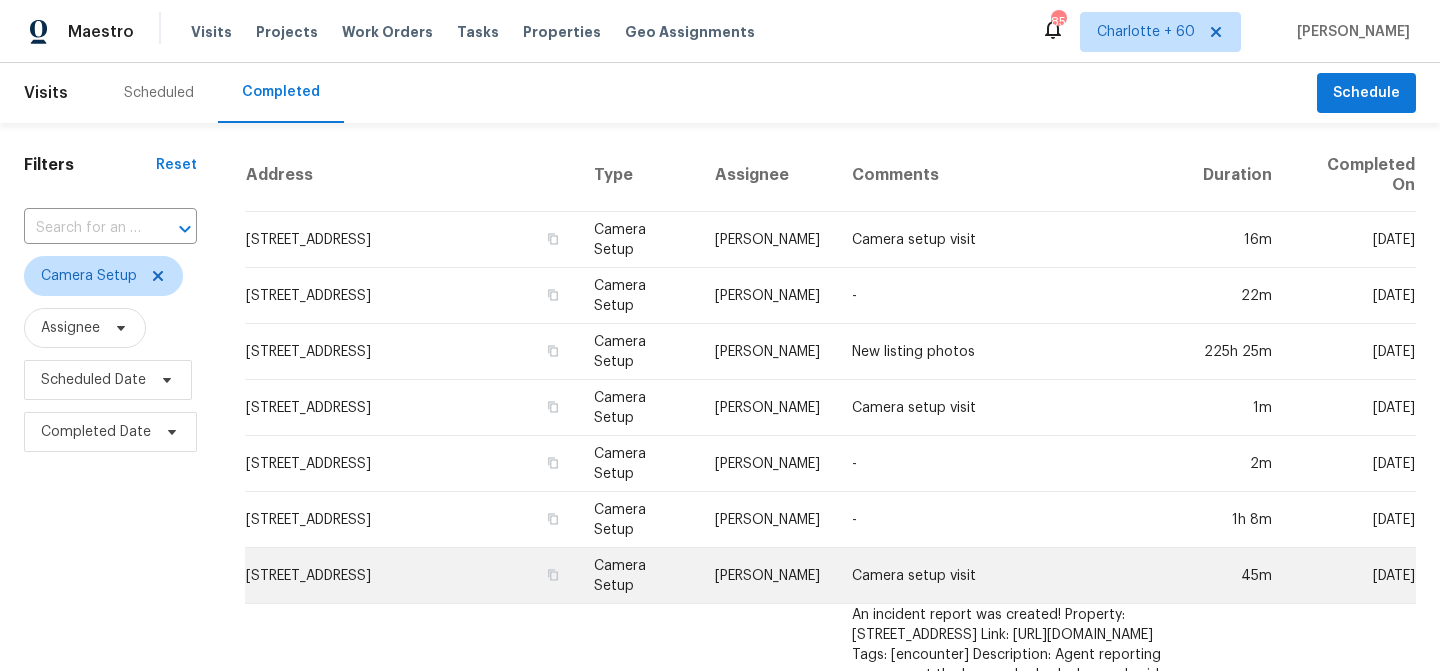 scroll, scrollTop: 921, scrollLeft: 0, axis: vertical 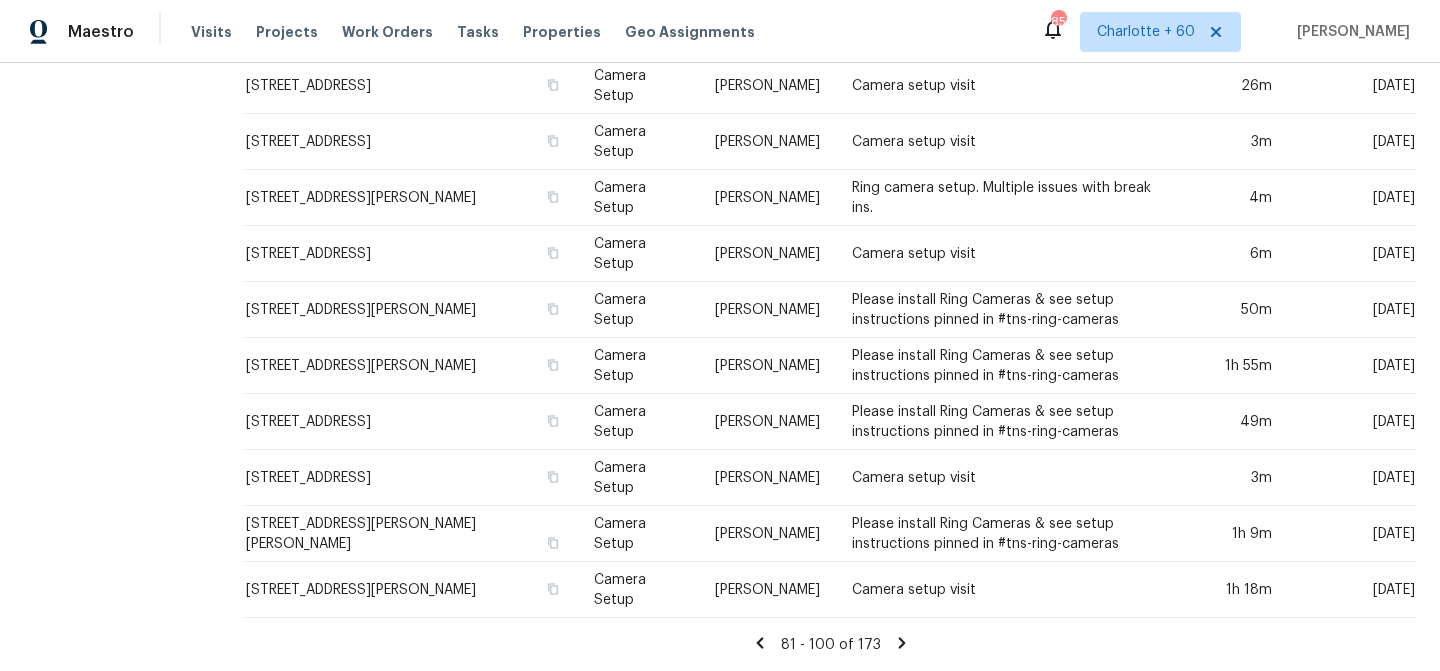 click 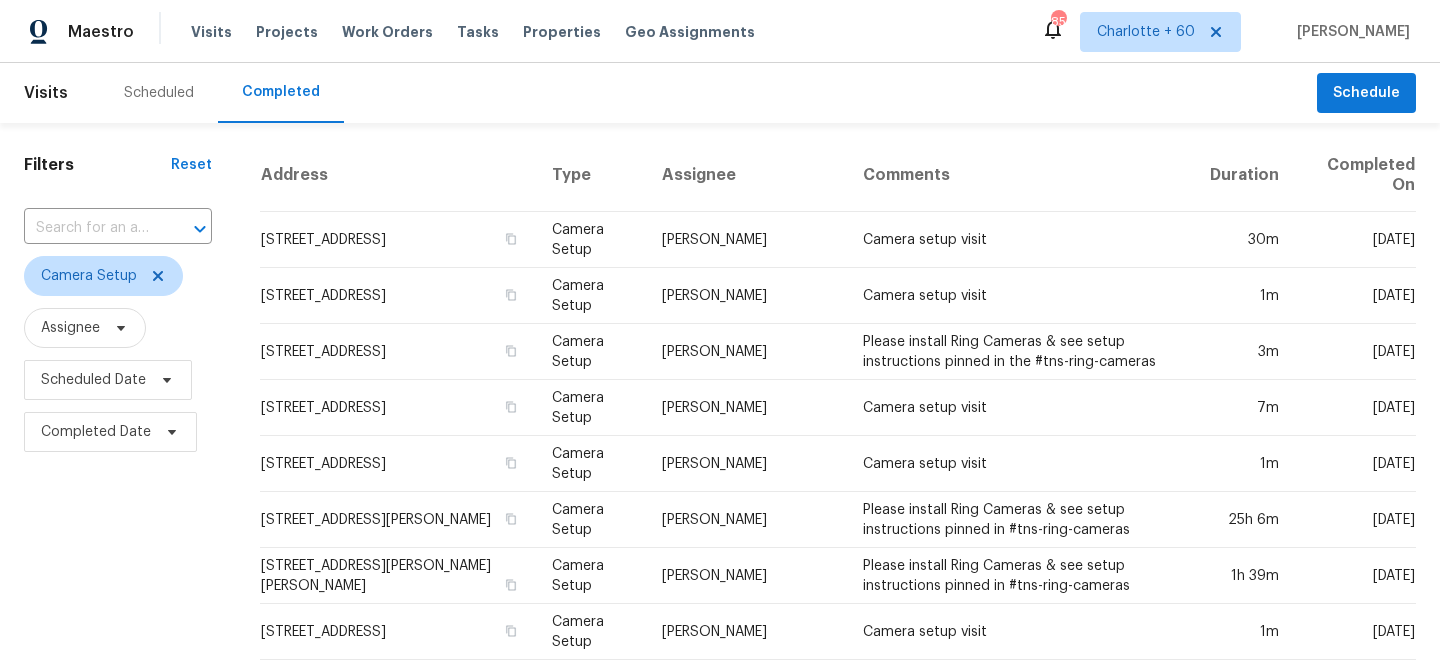 scroll, scrollTop: 714, scrollLeft: 0, axis: vertical 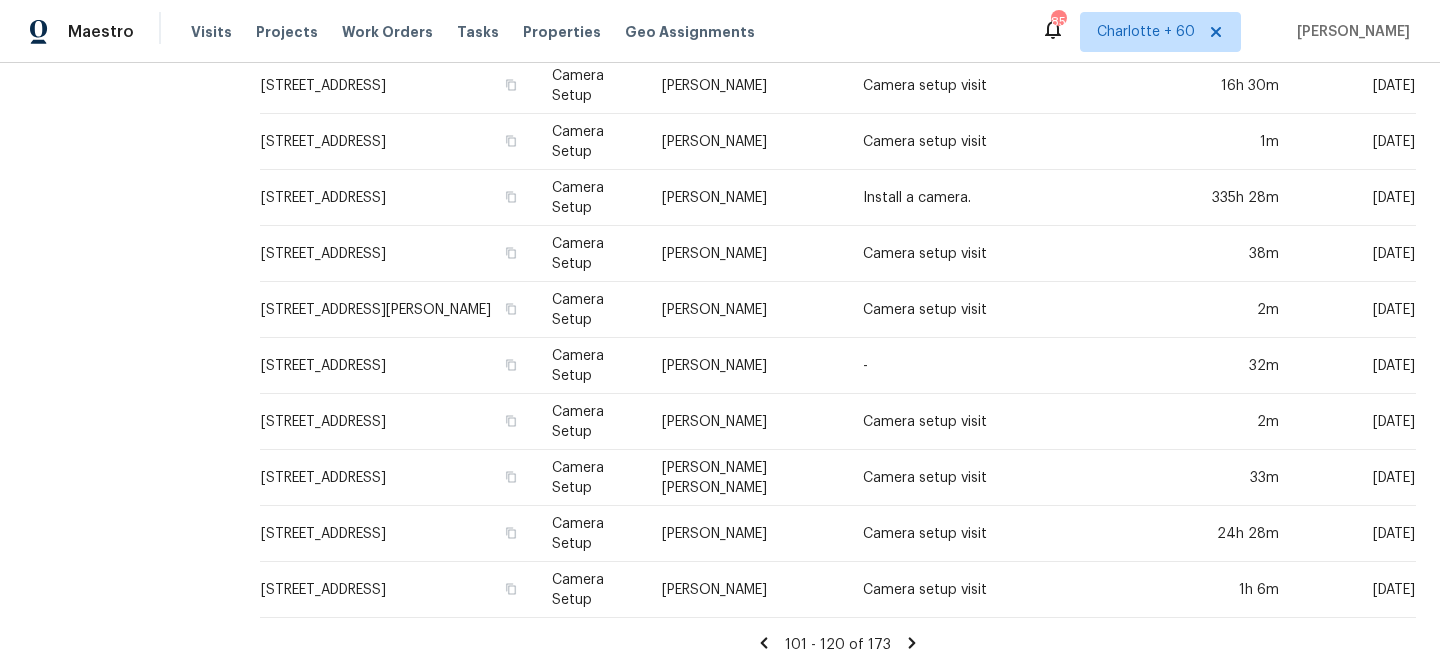 click 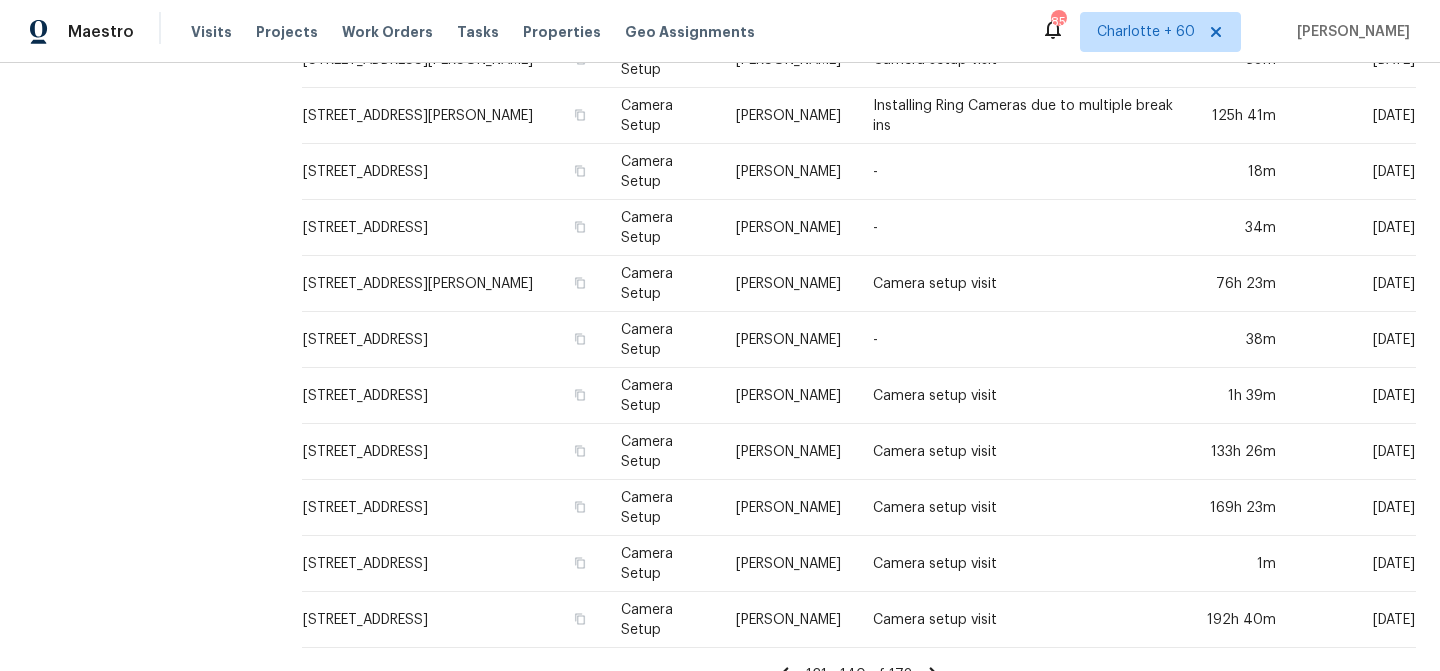 scroll, scrollTop: 714, scrollLeft: 0, axis: vertical 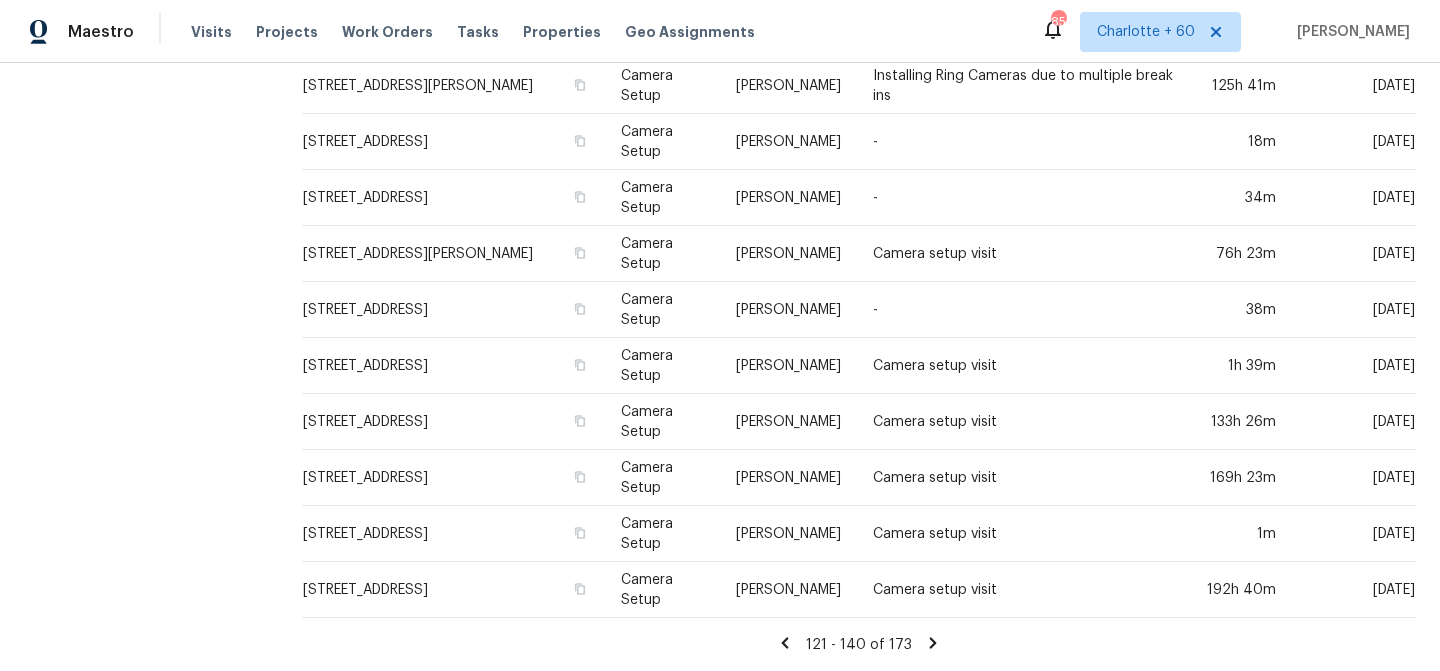 click 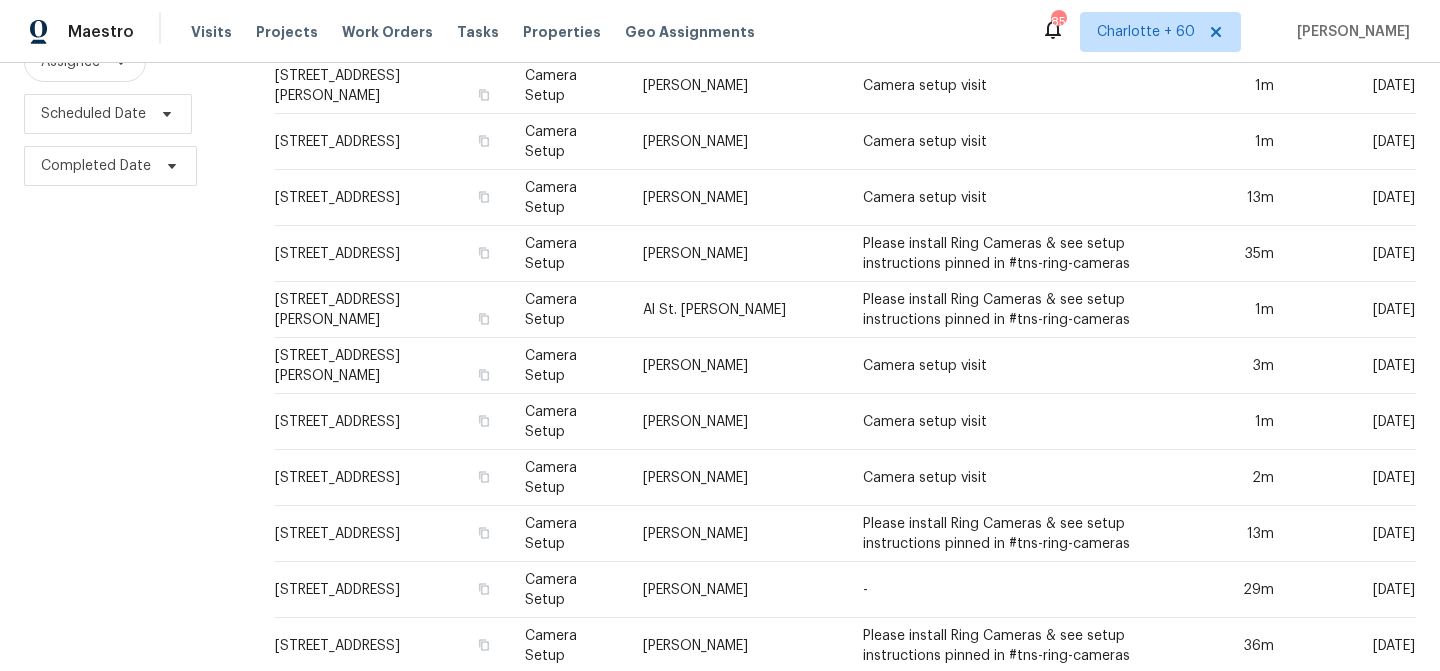 scroll, scrollTop: 714, scrollLeft: 0, axis: vertical 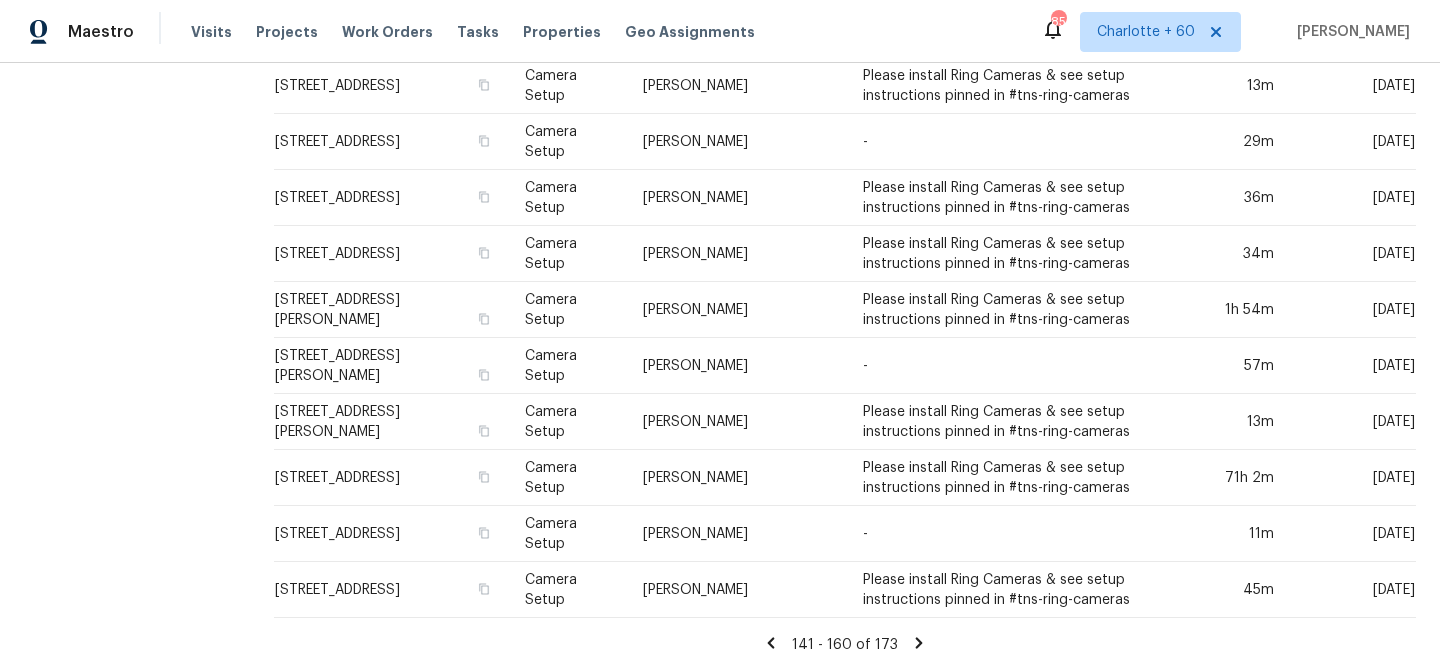 click 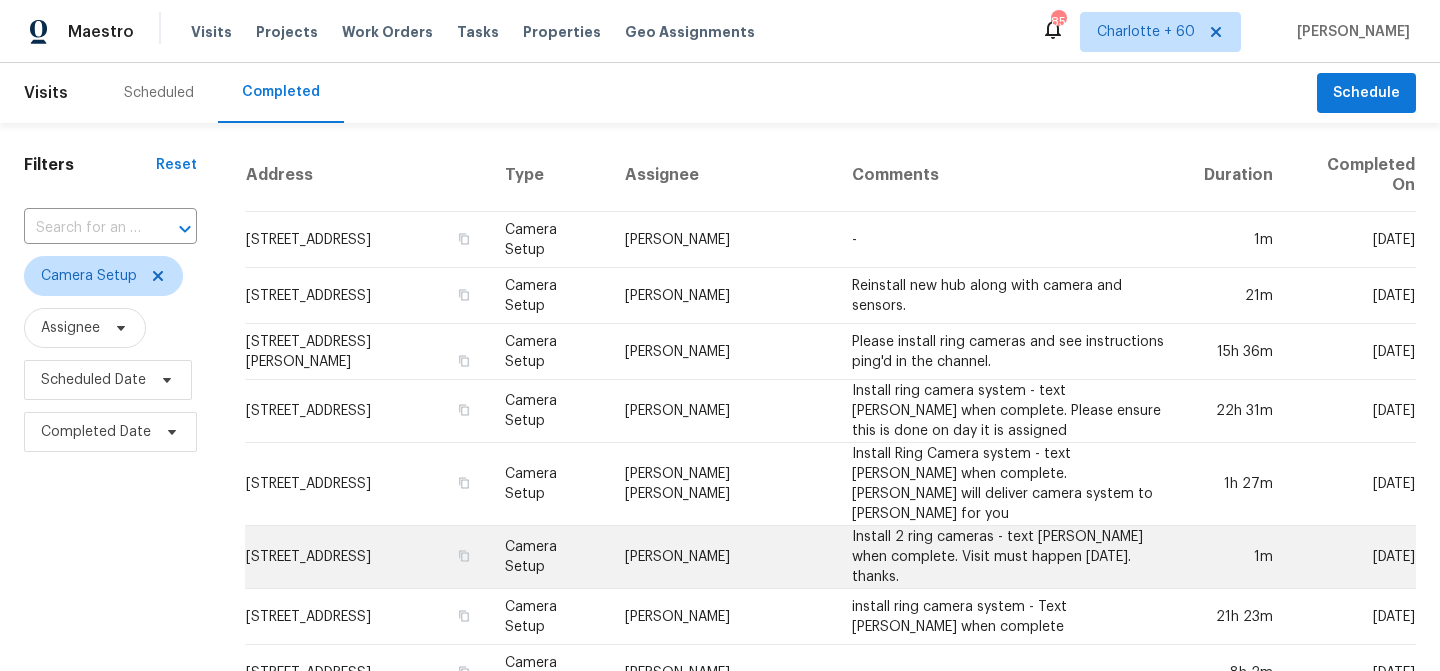 scroll, scrollTop: 350, scrollLeft: 0, axis: vertical 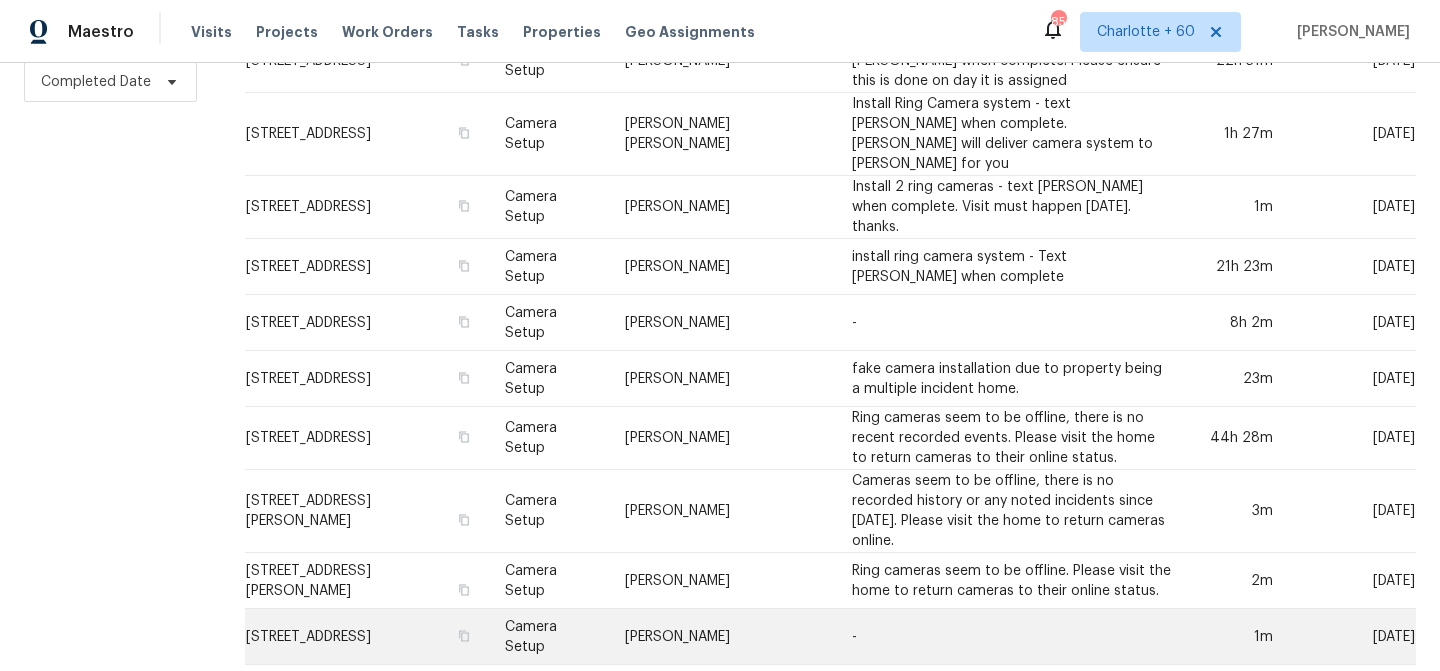 click on "-" at bounding box center [1011, 637] 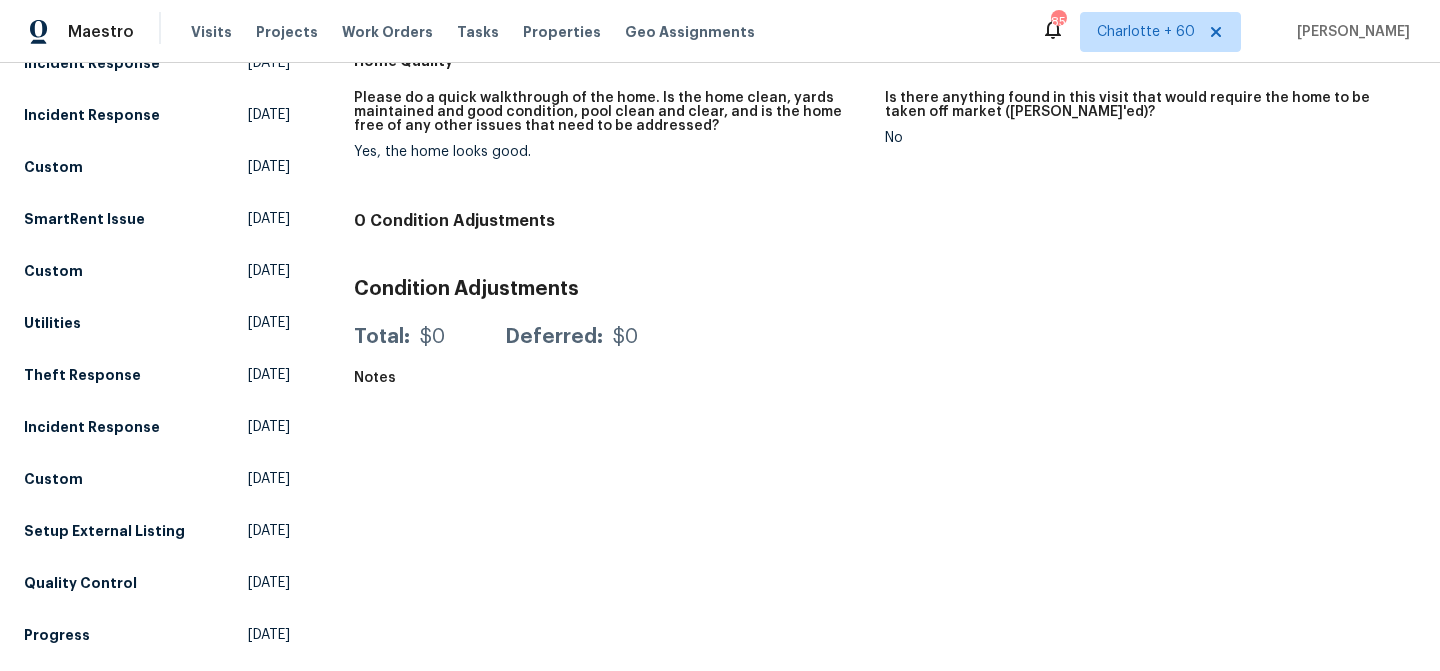 scroll, scrollTop: 0, scrollLeft: 0, axis: both 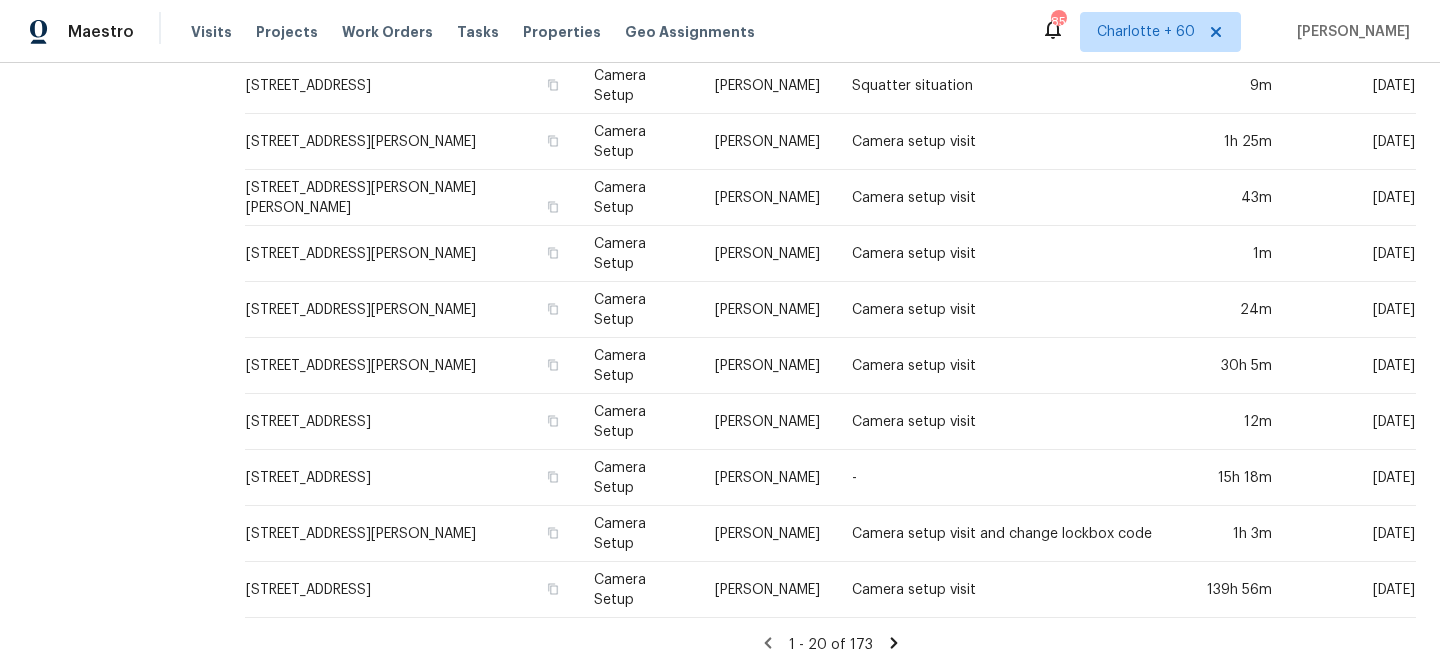click 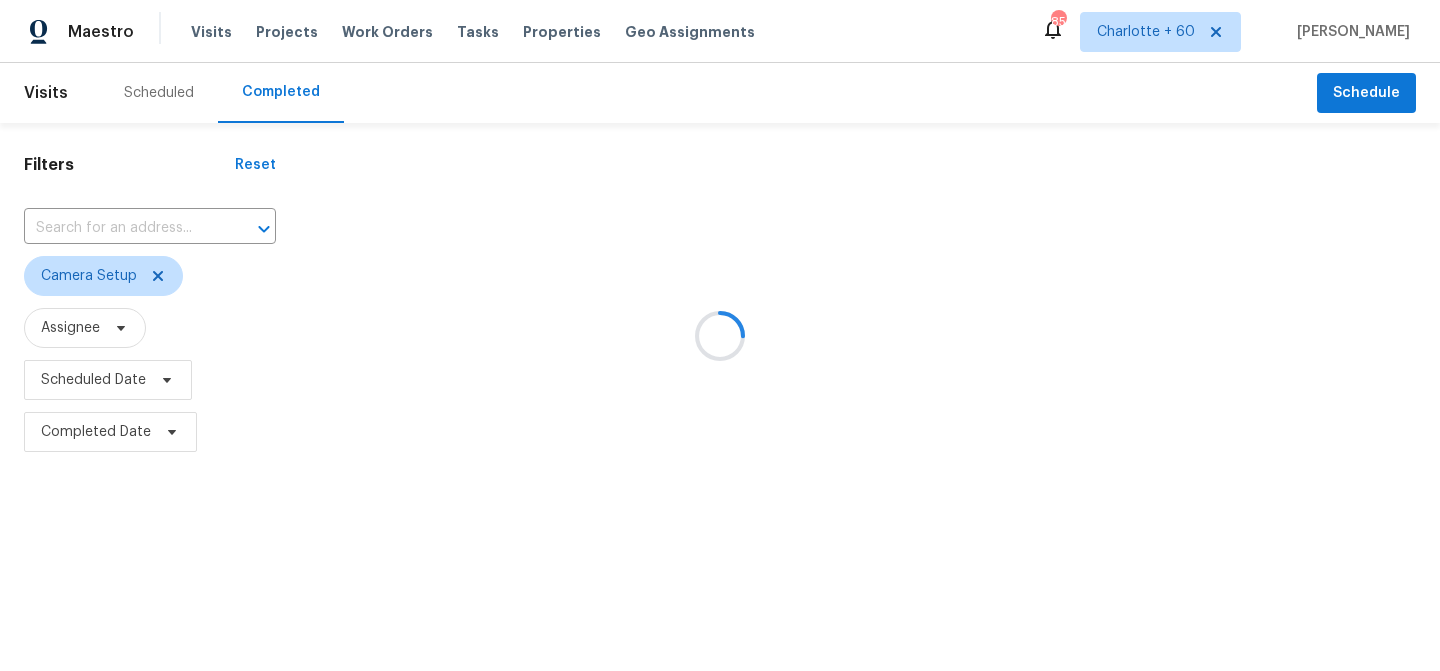 scroll, scrollTop: 0, scrollLeft: 0, axis: both 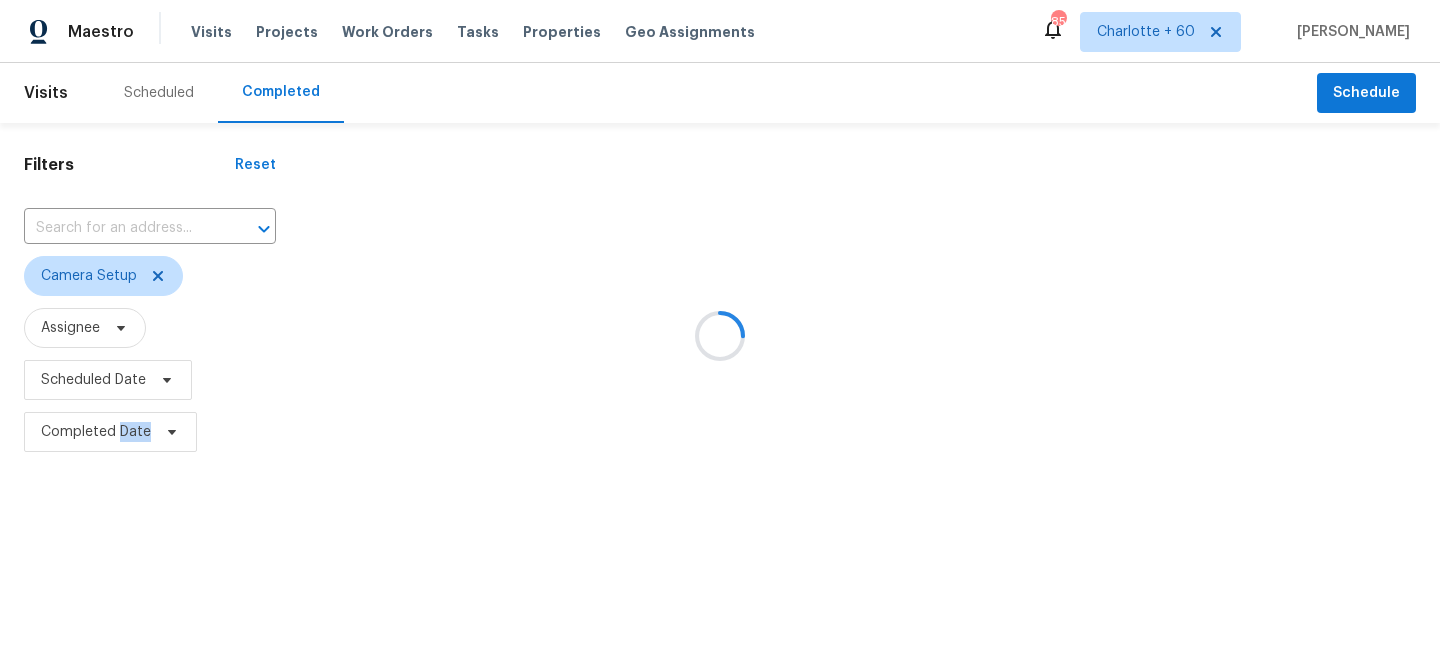 click at bounding box center (720, 335) 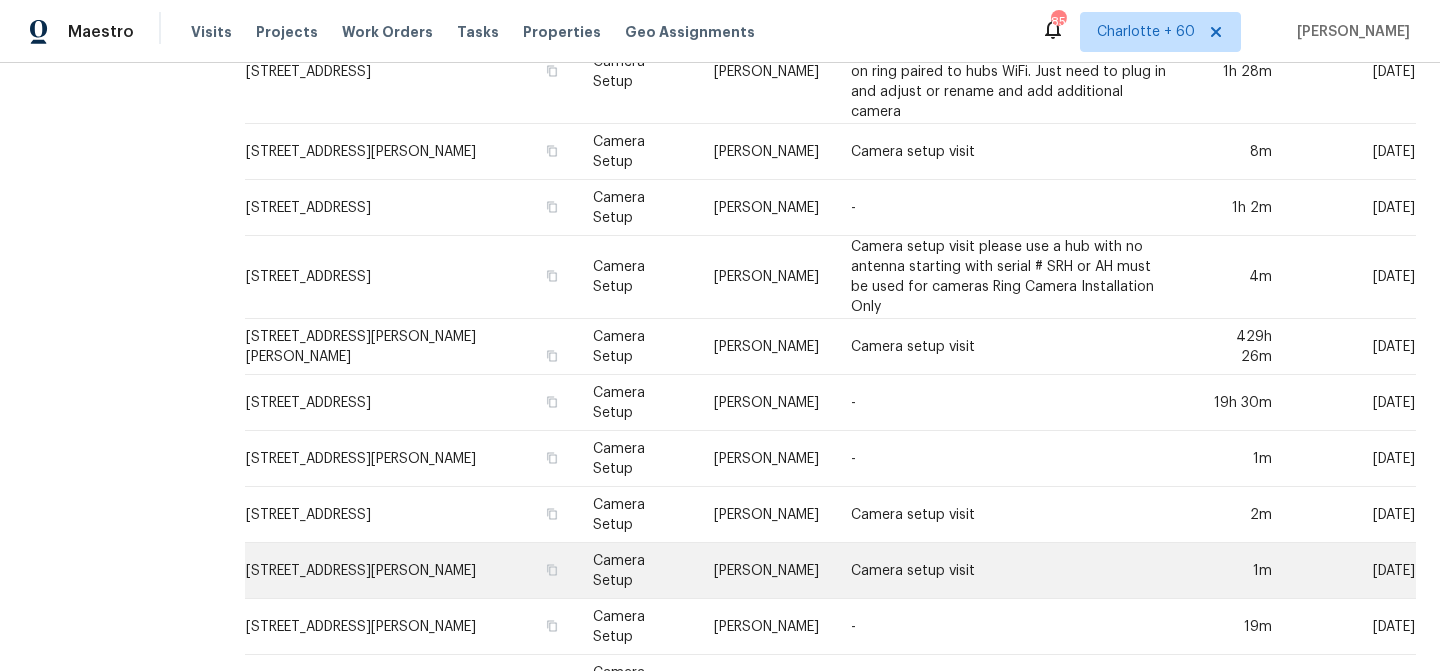 scroll, scrollTop: 789, scrollLeft: 0, axis: vertical 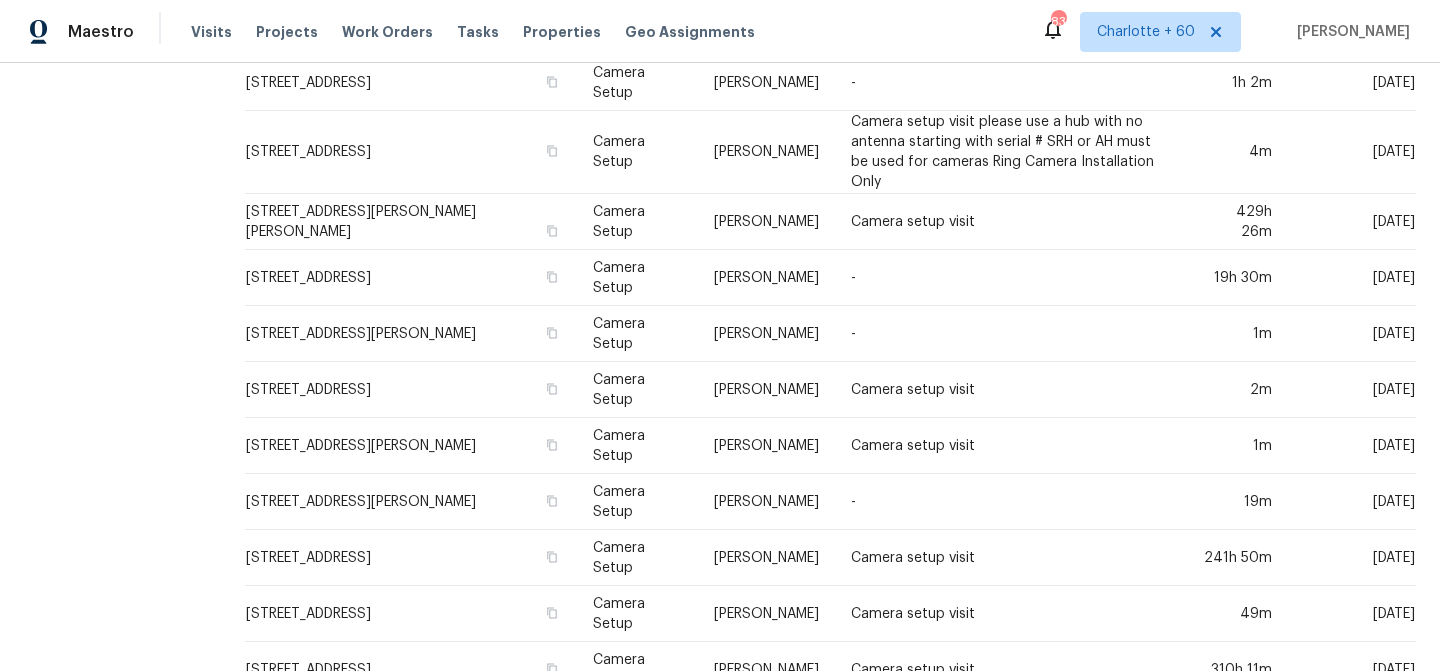 click 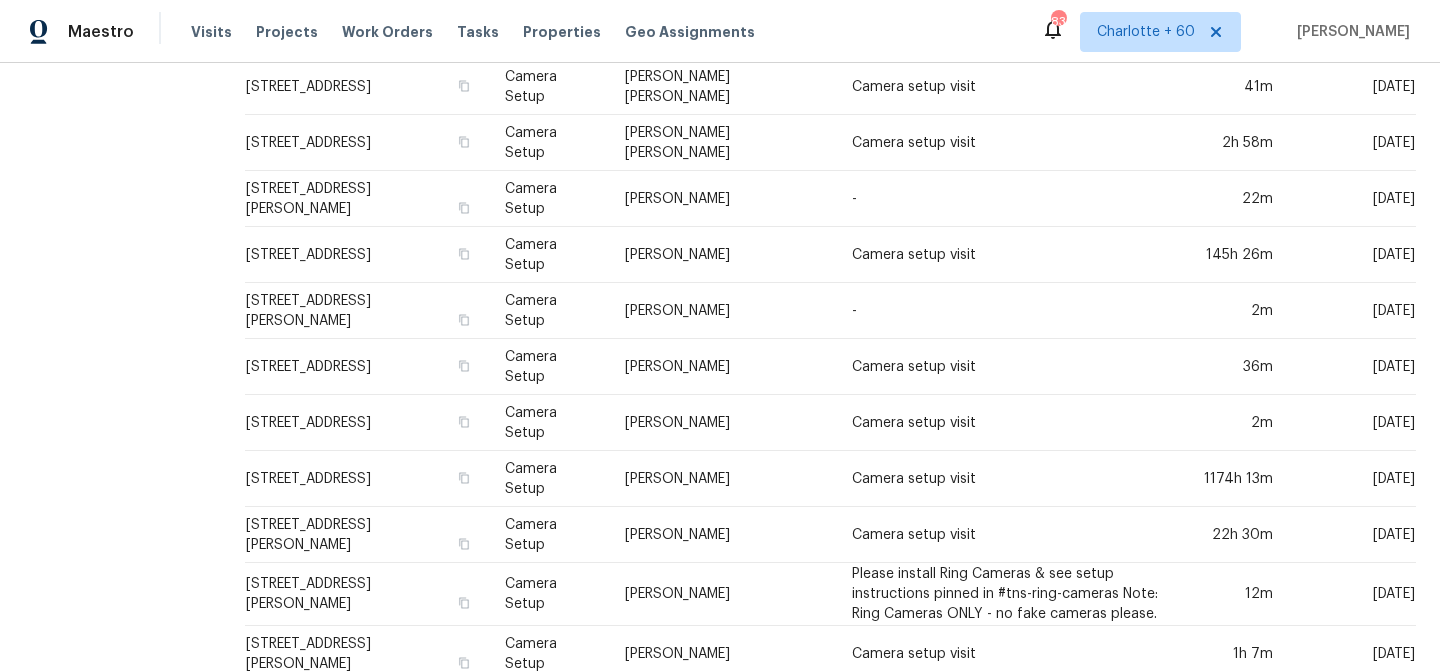 scroll, scrollTop: 728, scrollLeft: 0, axis: vertical 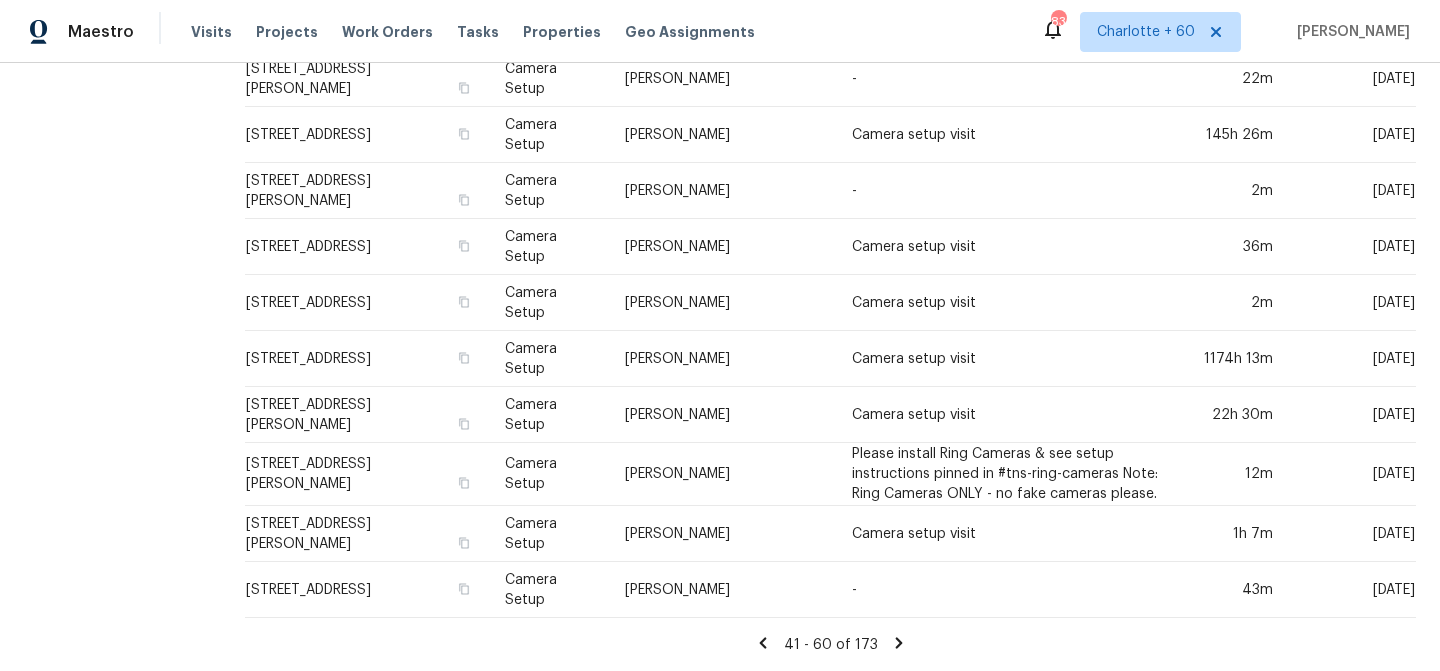 click 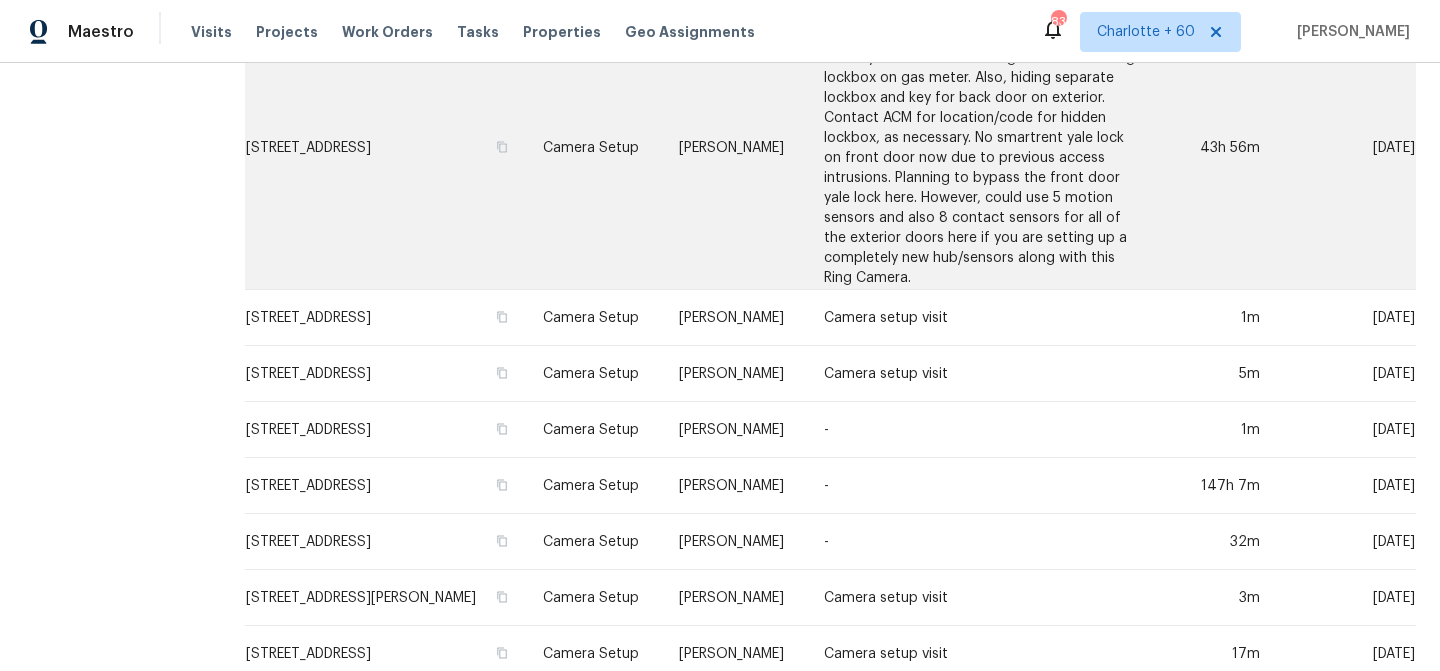 scroll, scrollTop: 975, scrollLeft: 0, axis: vertical 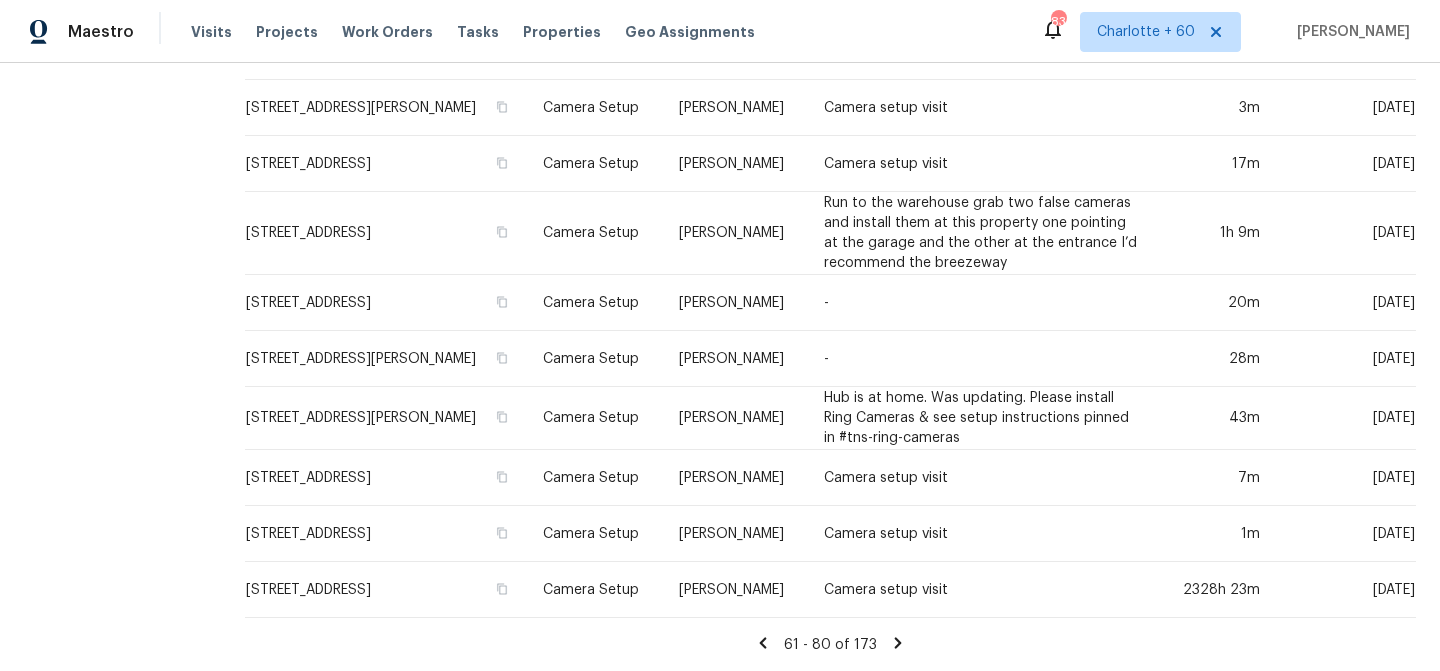 click 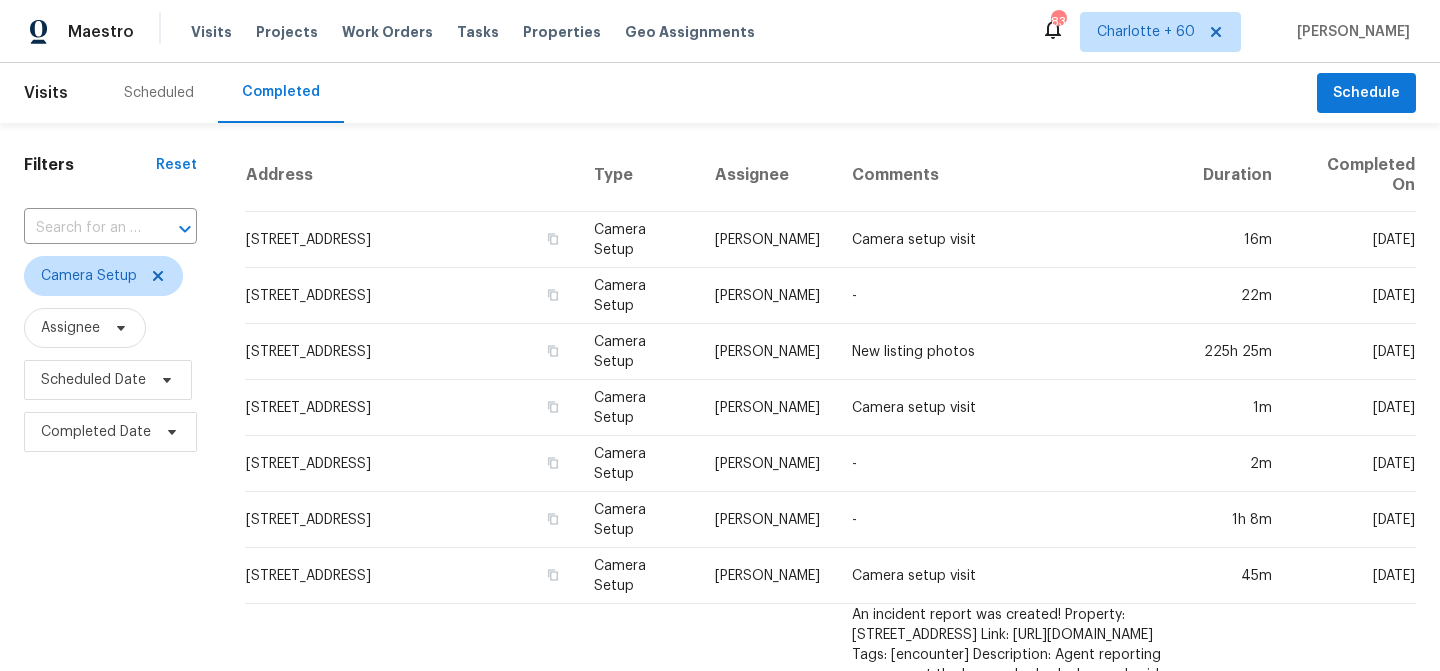scroll, scrollTop: 921, scrollLeft: 0, axis: vertical 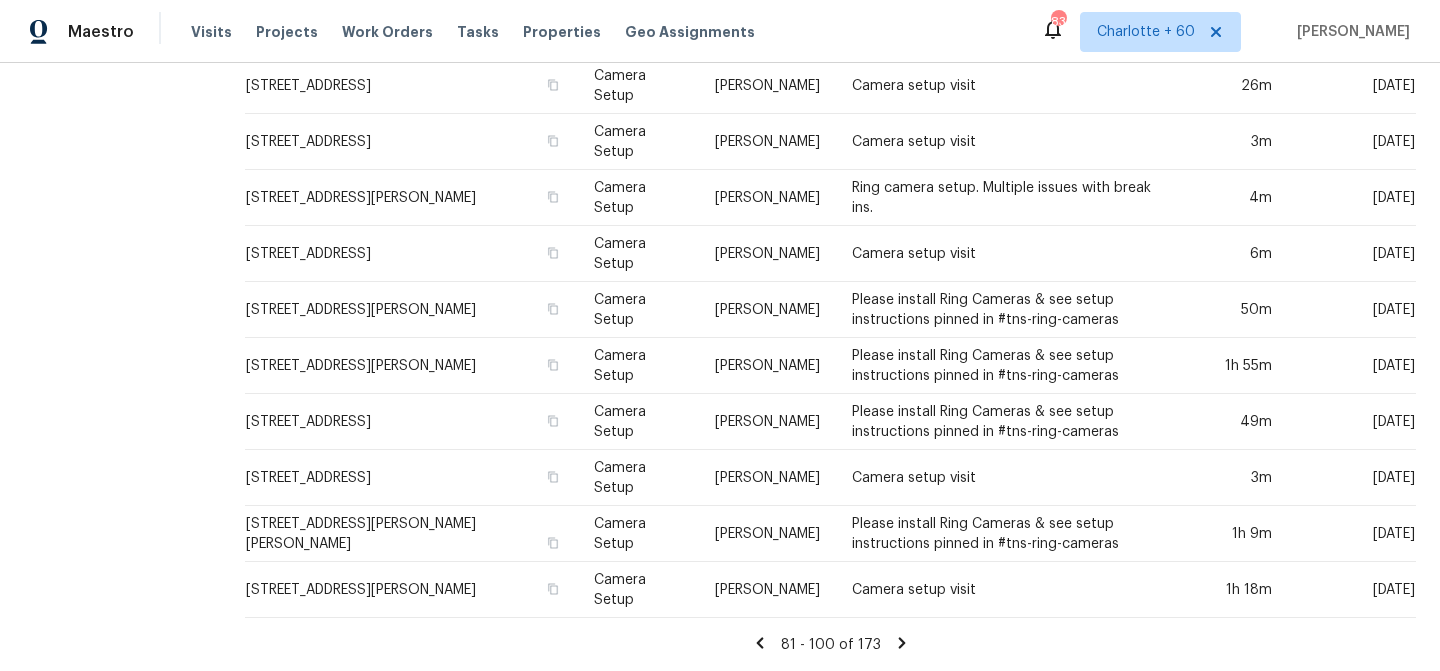 click 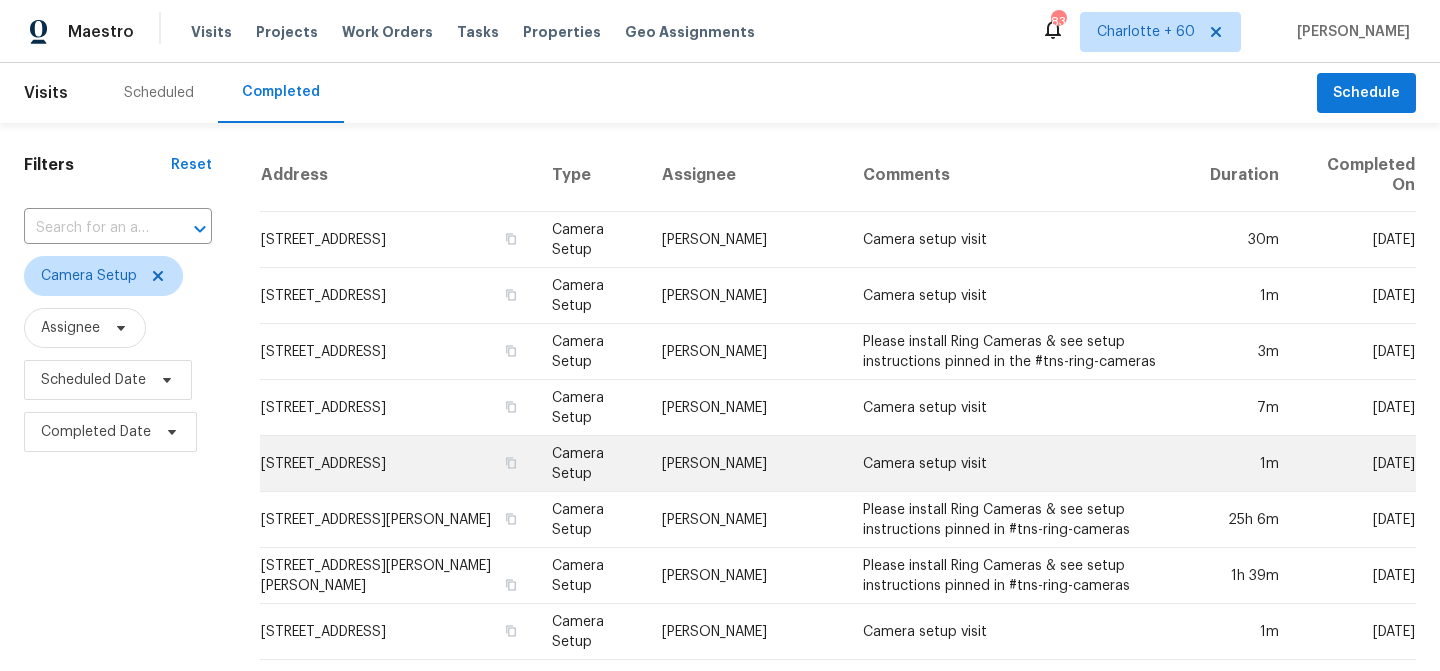 scroll, scrollTop: 714, scrollLeft: 0, axis: vertical 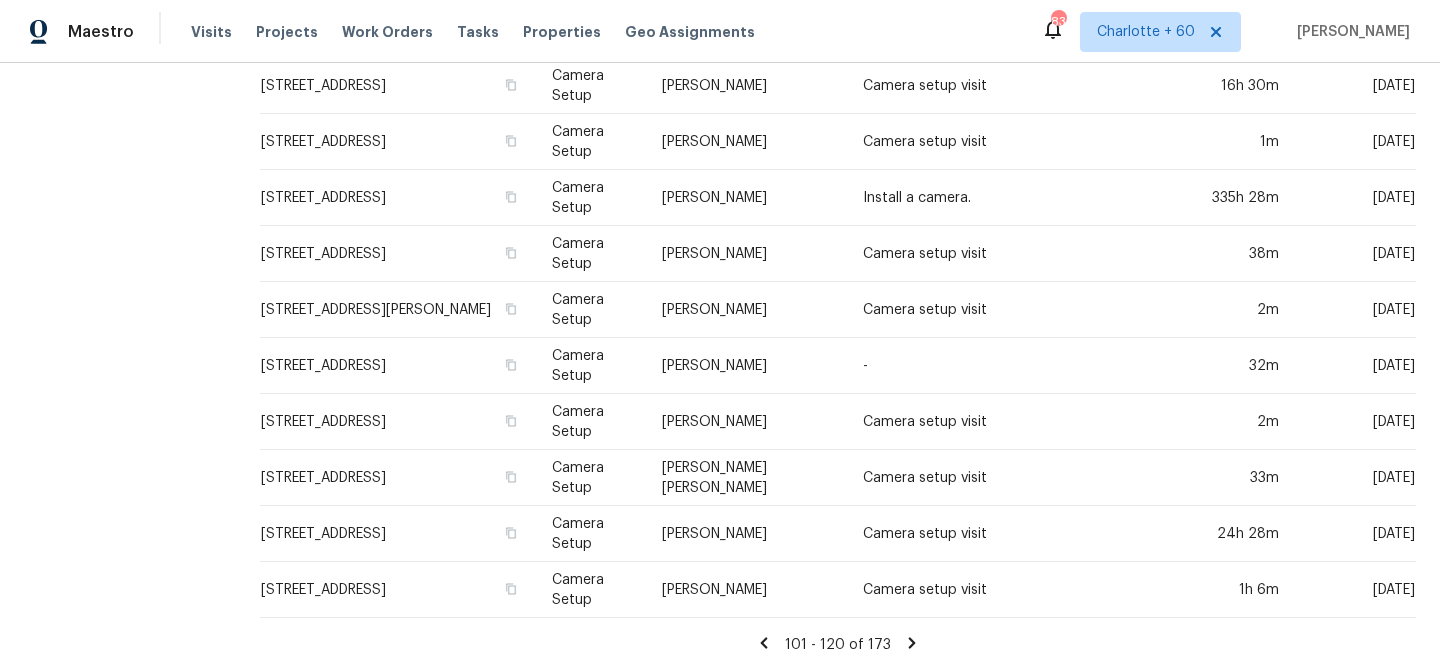 click on "101 - 120 of 173" at bounding box center [838, 644] 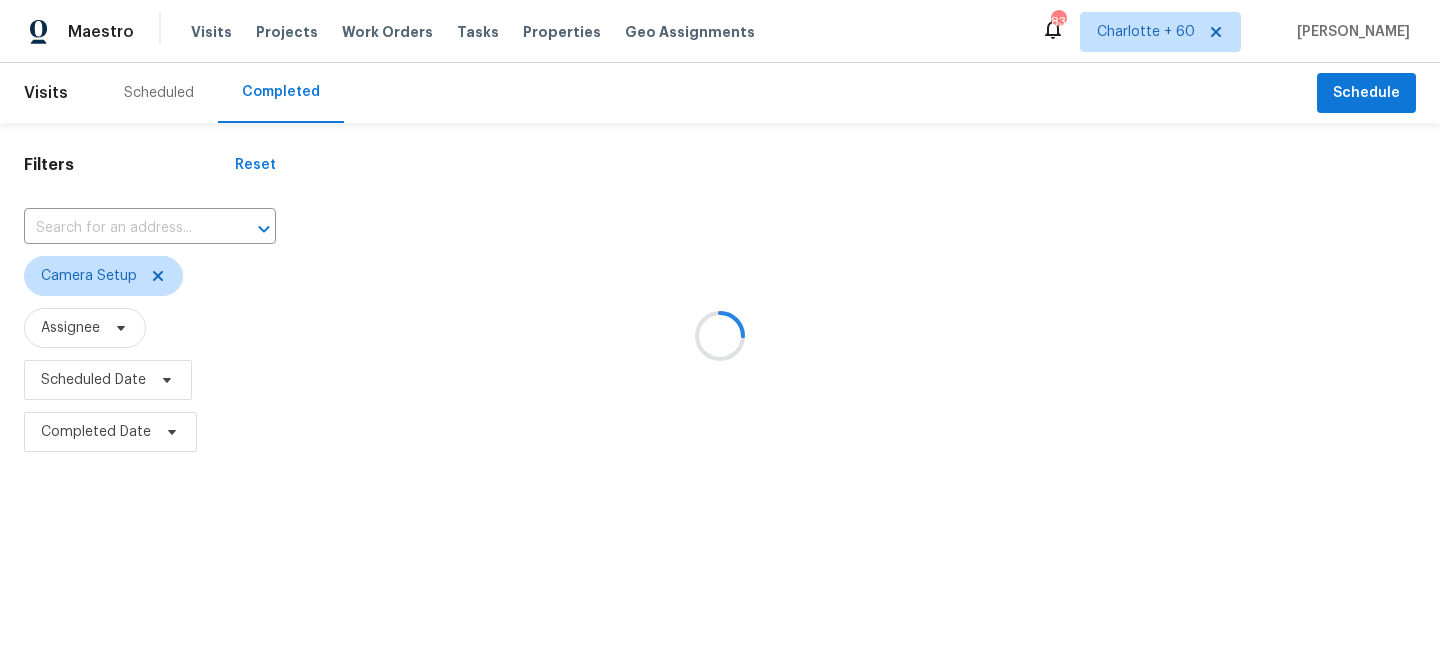 scroll, scrollTop: 0, scrollLeft: 0, axis: both 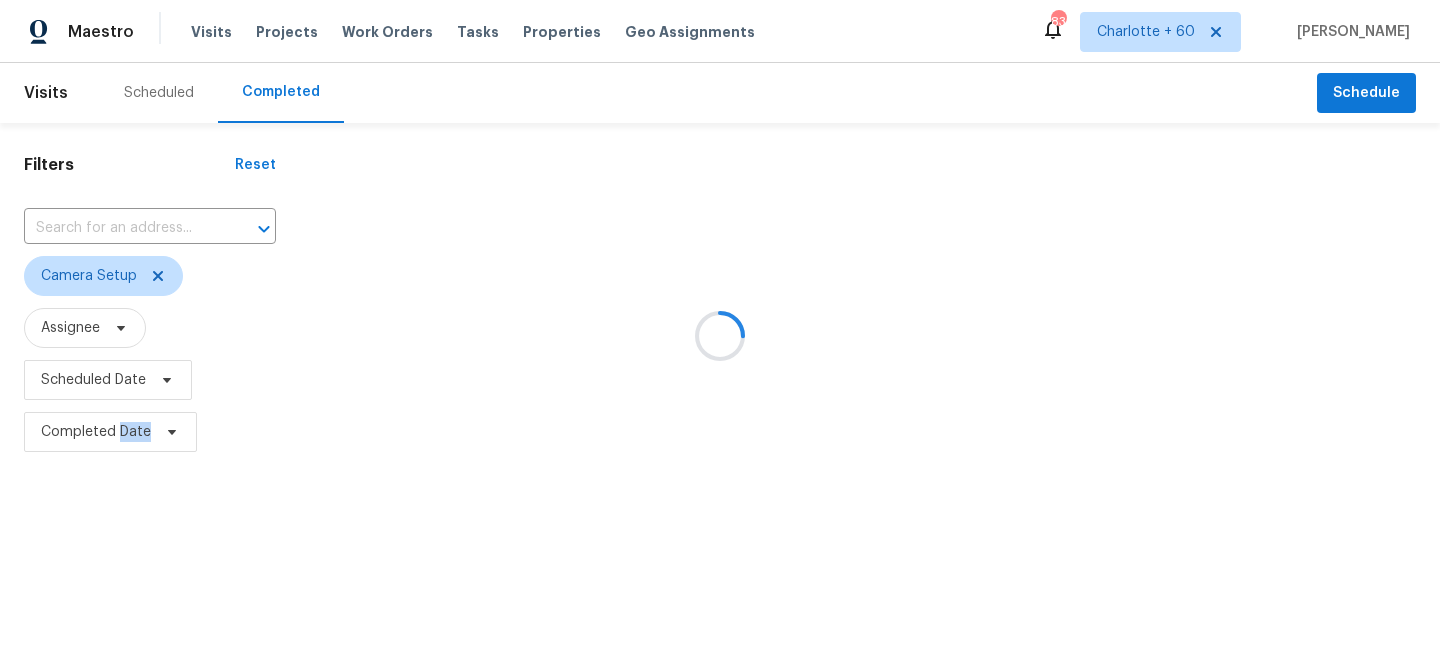 click at bounding box center [720, 335] 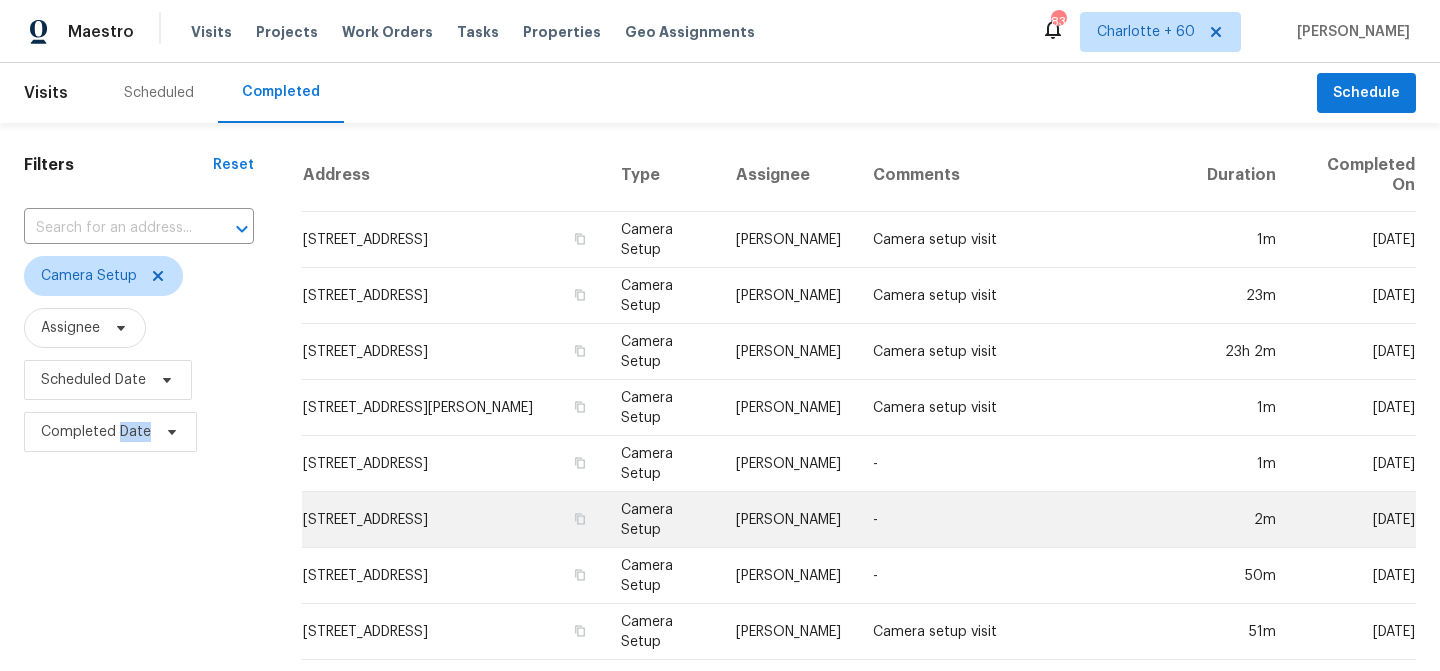 scroll, scrollTop: 714, scrollLeft: 0, axis: vertical 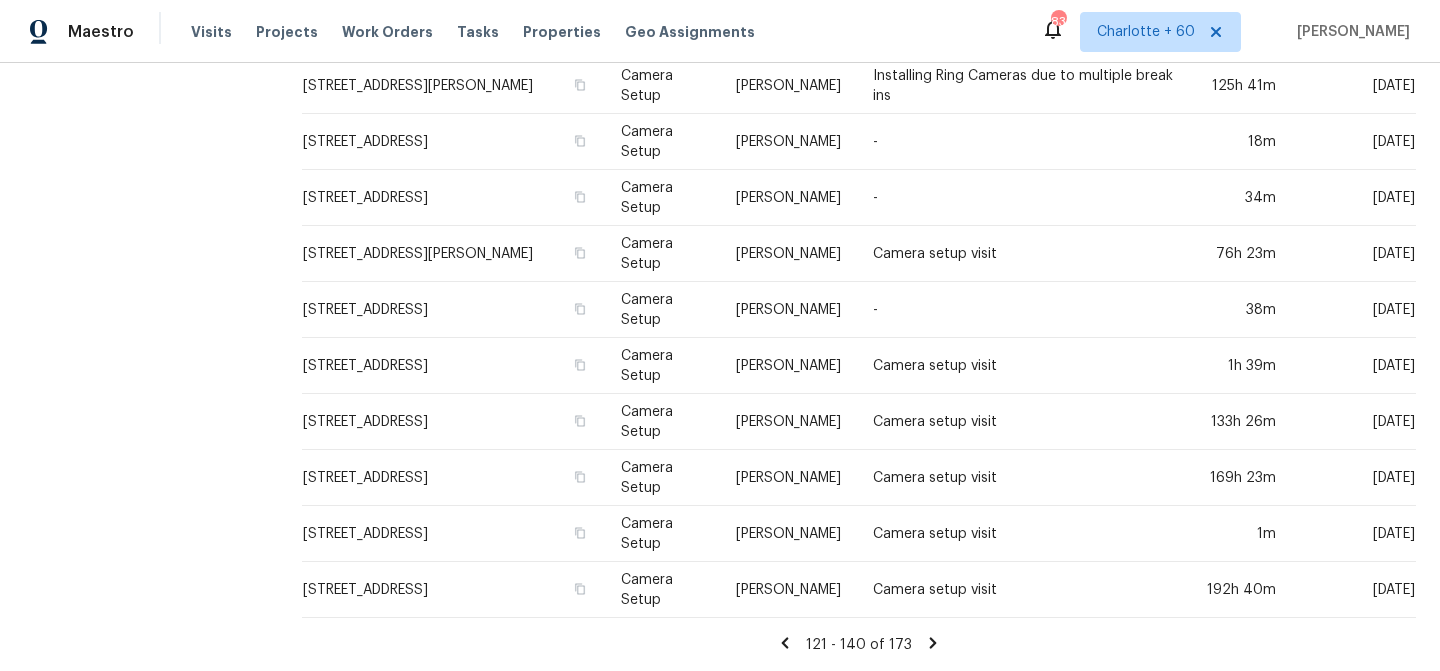 click 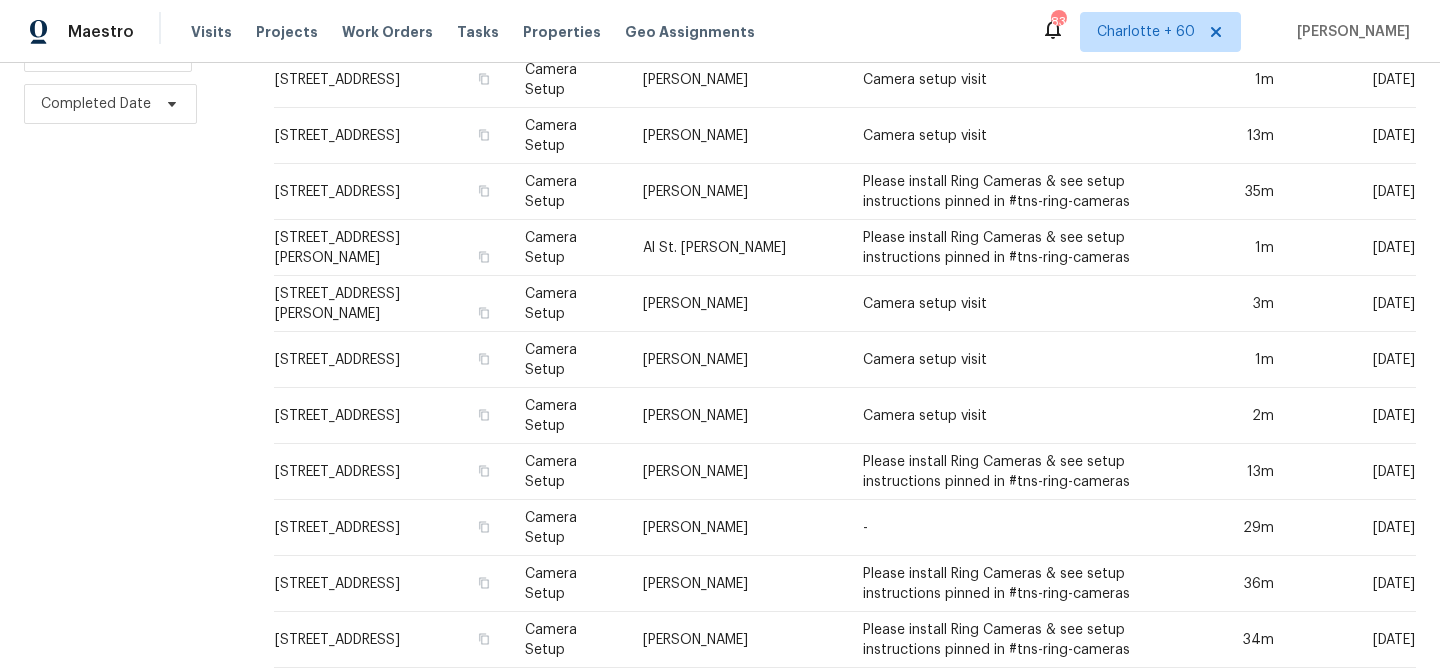 scroll, scrollTop: 714, scrollLeft: 0, axis: vertical 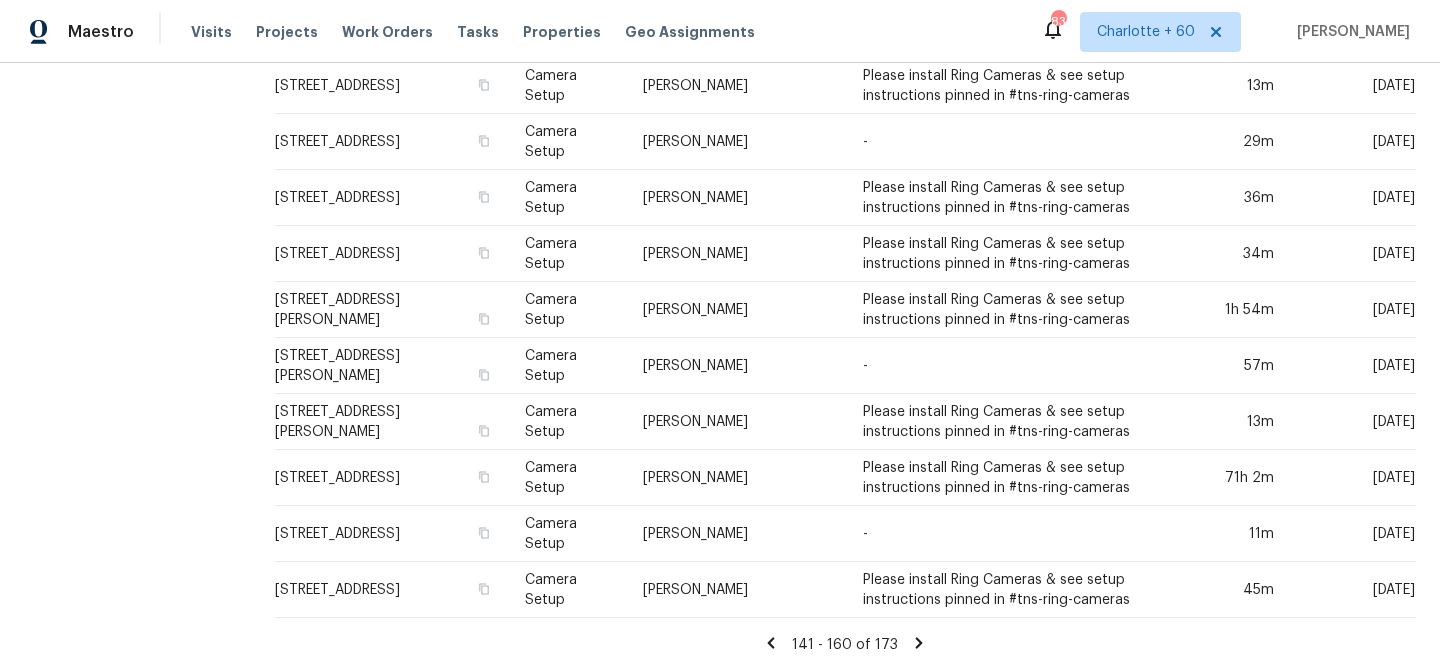 click 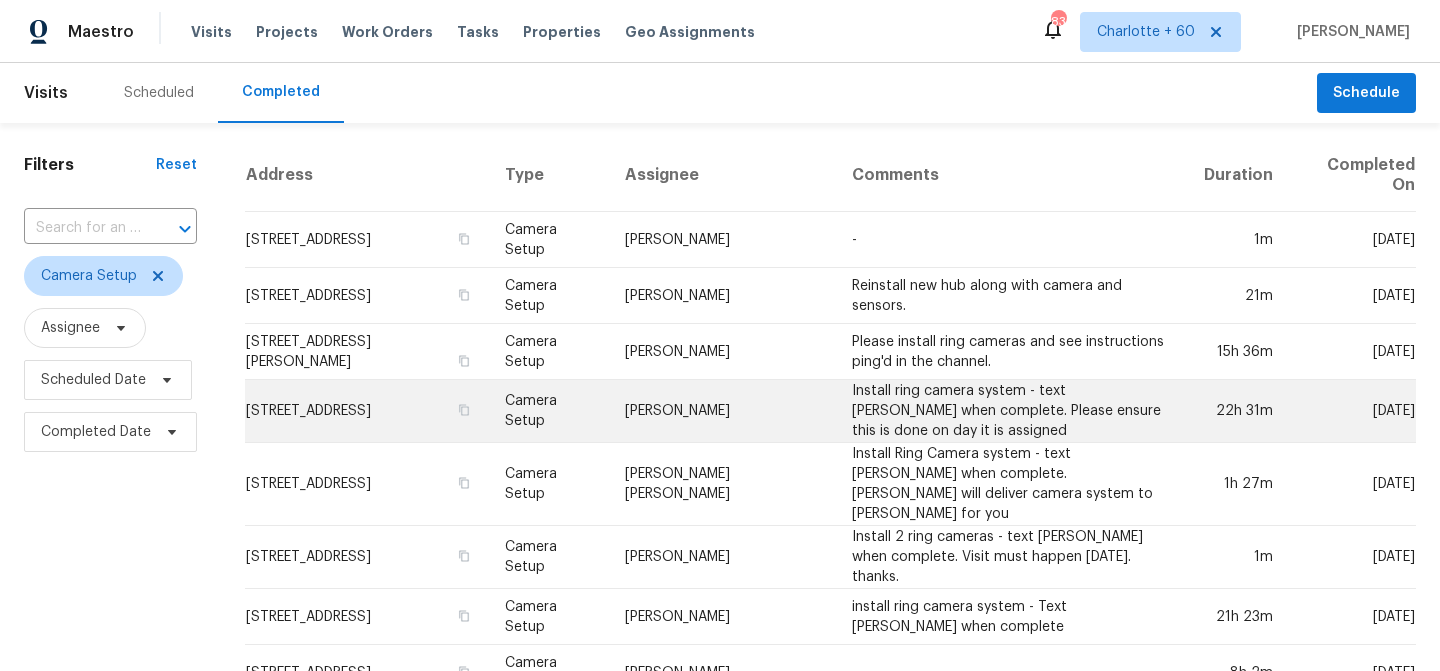 scroll, scrollTop: 350, scrollLeft: 0, axis: vertical 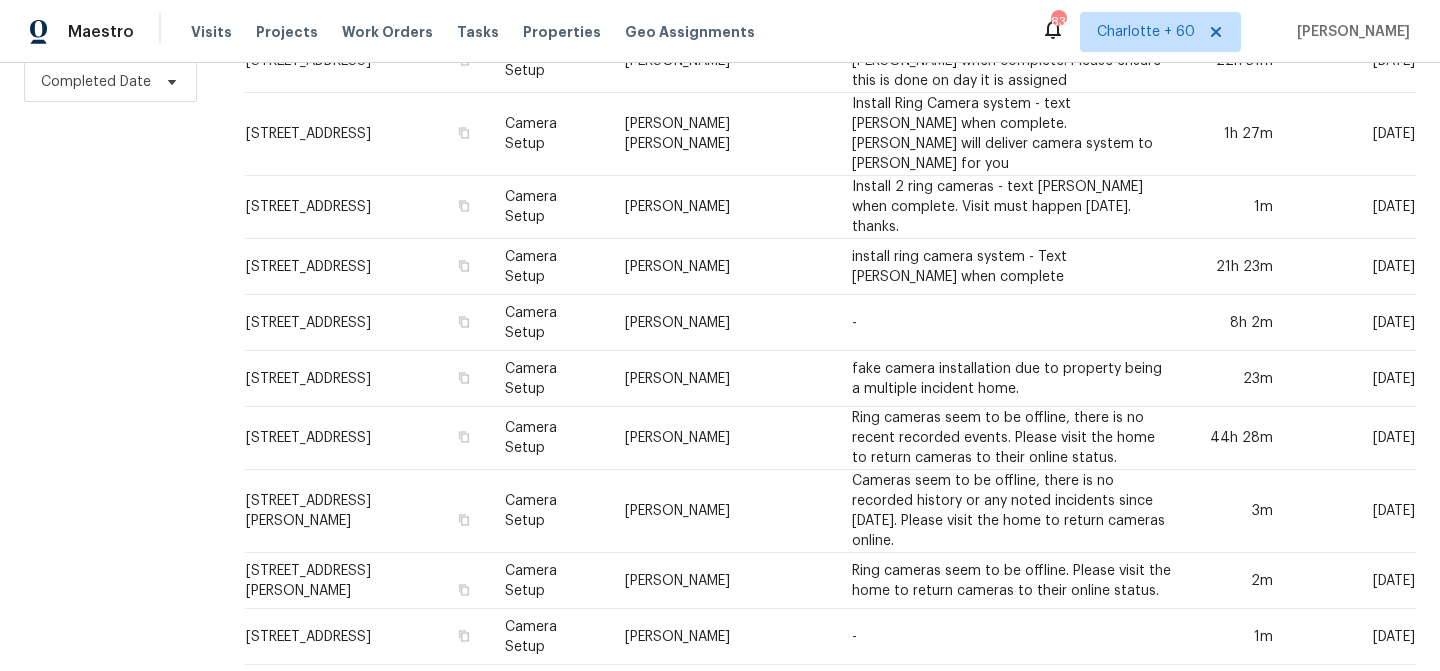 click 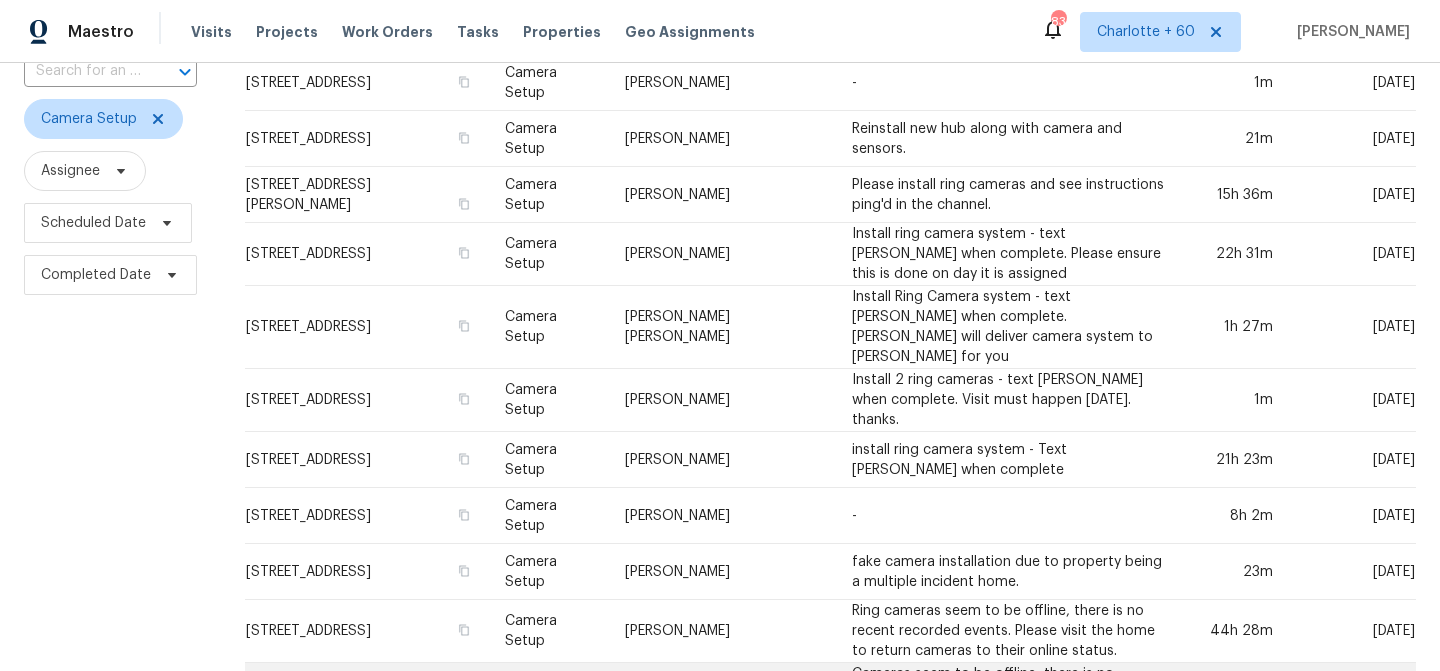 scroll, scrollTop: 0, scrollLeft: 0, axis: both 